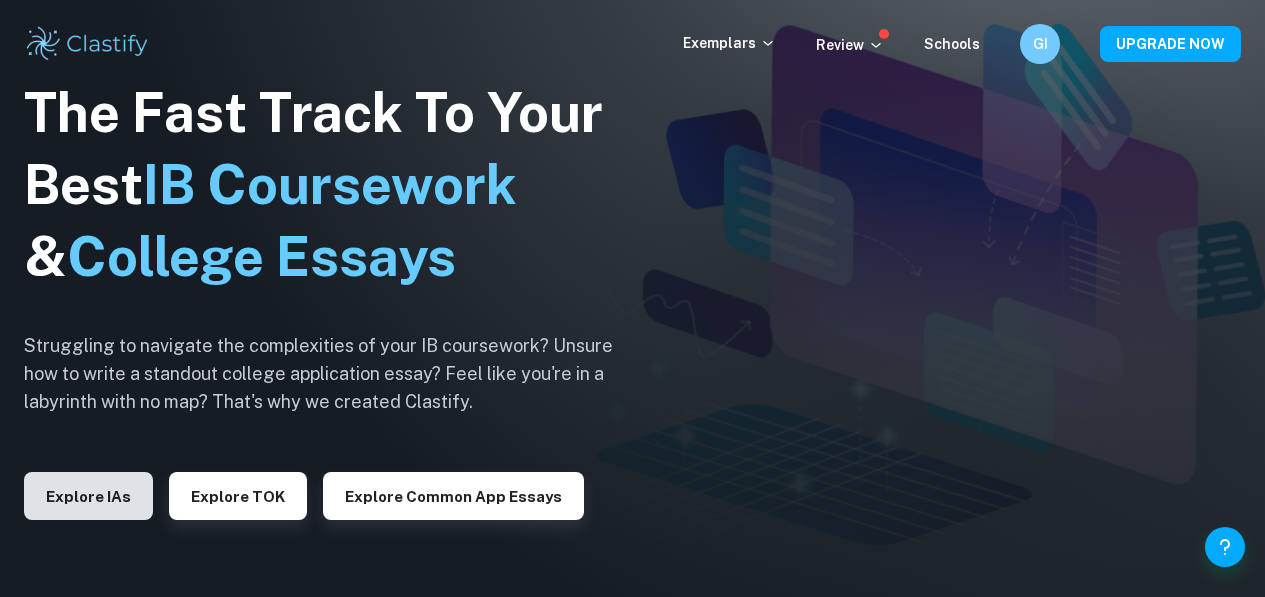 scroll, scrollTop: 0, scrollLeft: 0, axis: both 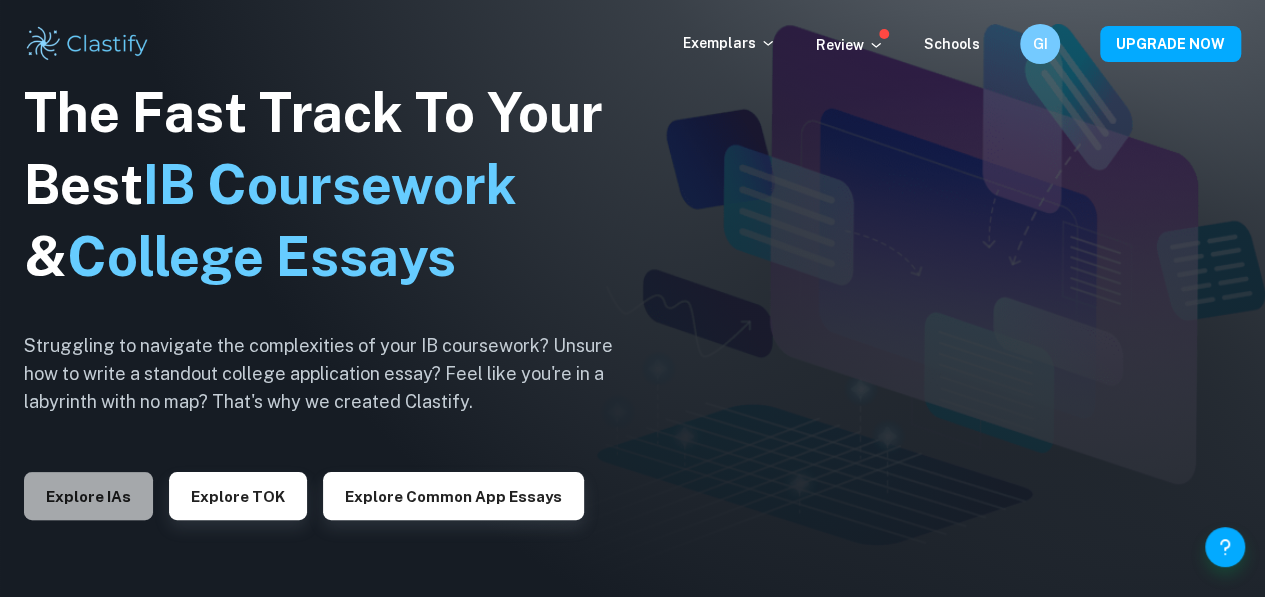 click on "Explore IAs" at bounding box center [88, 496] 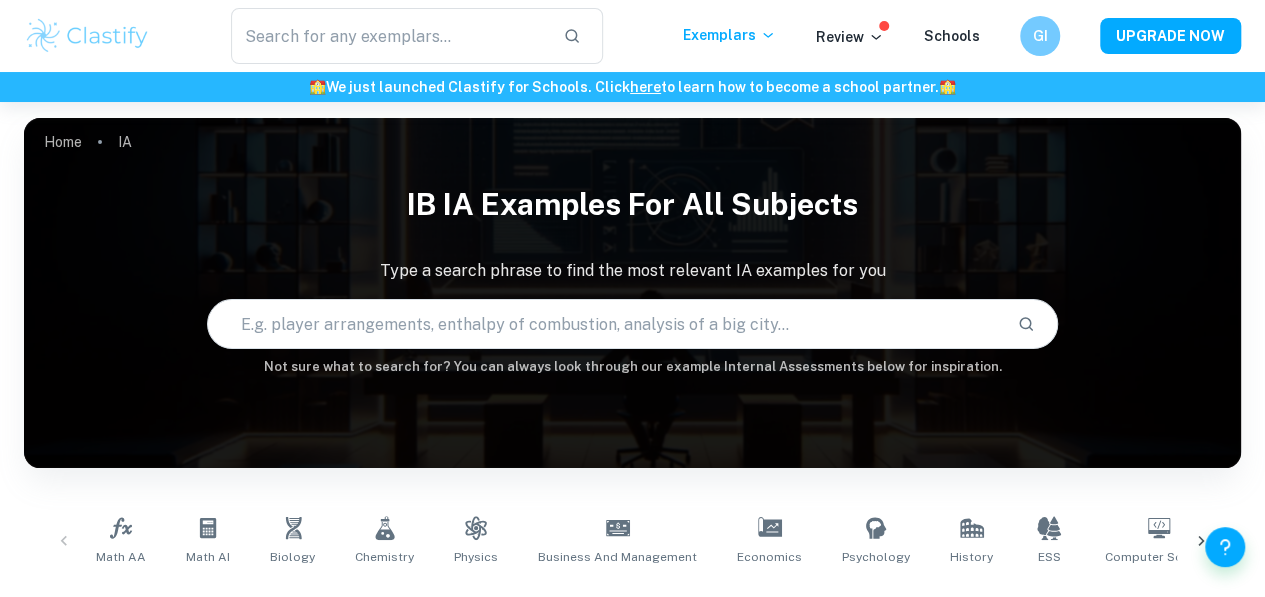 scroll, scrollTop: 103, scrollLeft: 0, axis: vertical 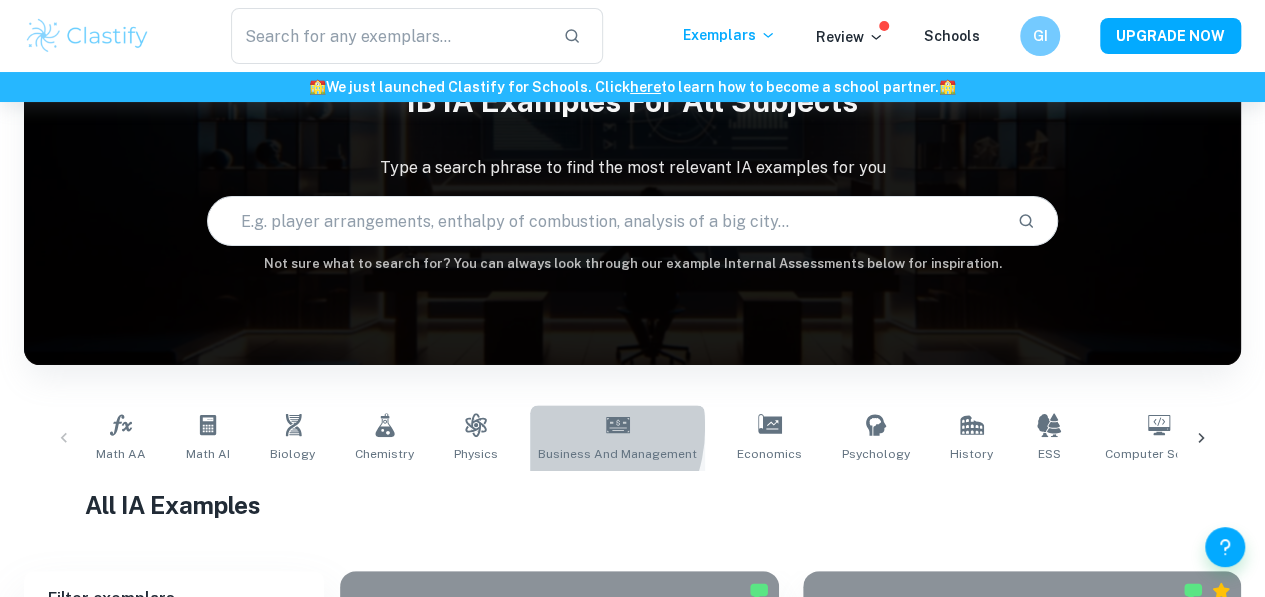 click on "Business and Management" at bounding box center (617, 438) 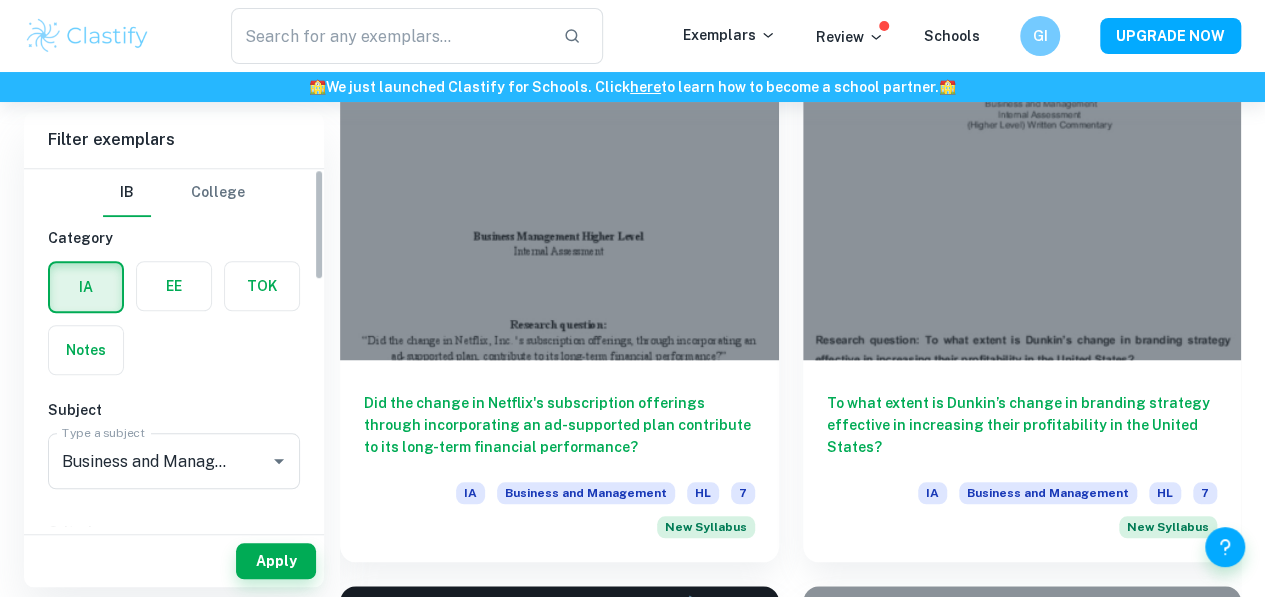 scroll, scrollTop: 645, scrollLeft: 0, axis: vertical 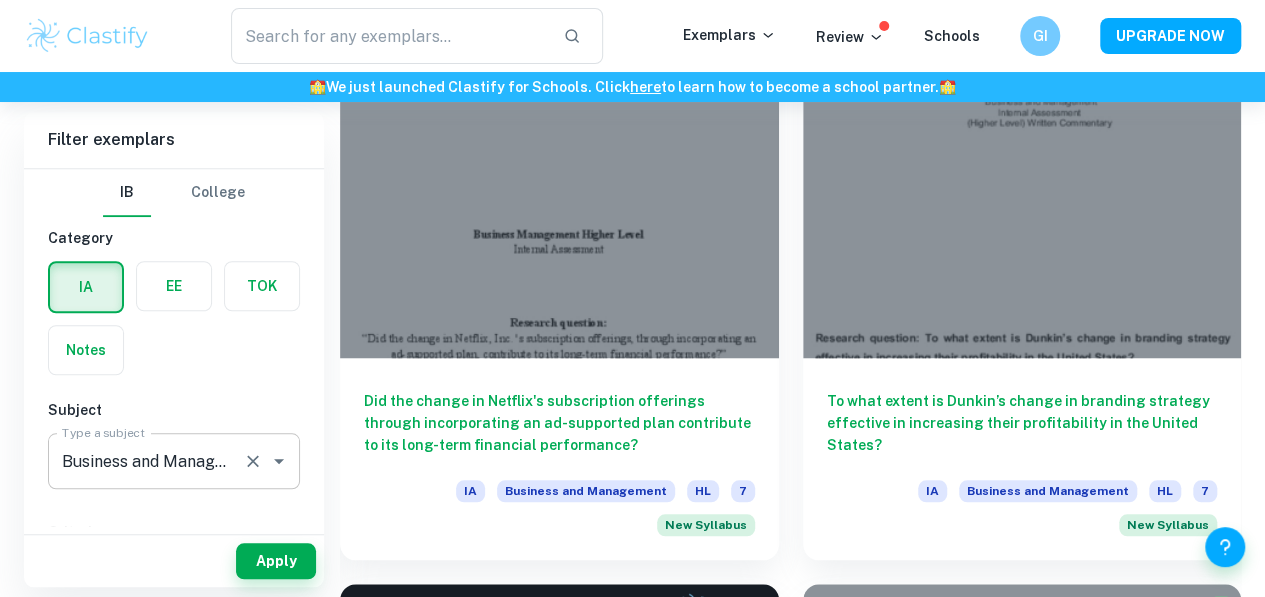 click on "Business and Management Type a subject" at bounding box center (174, 461) 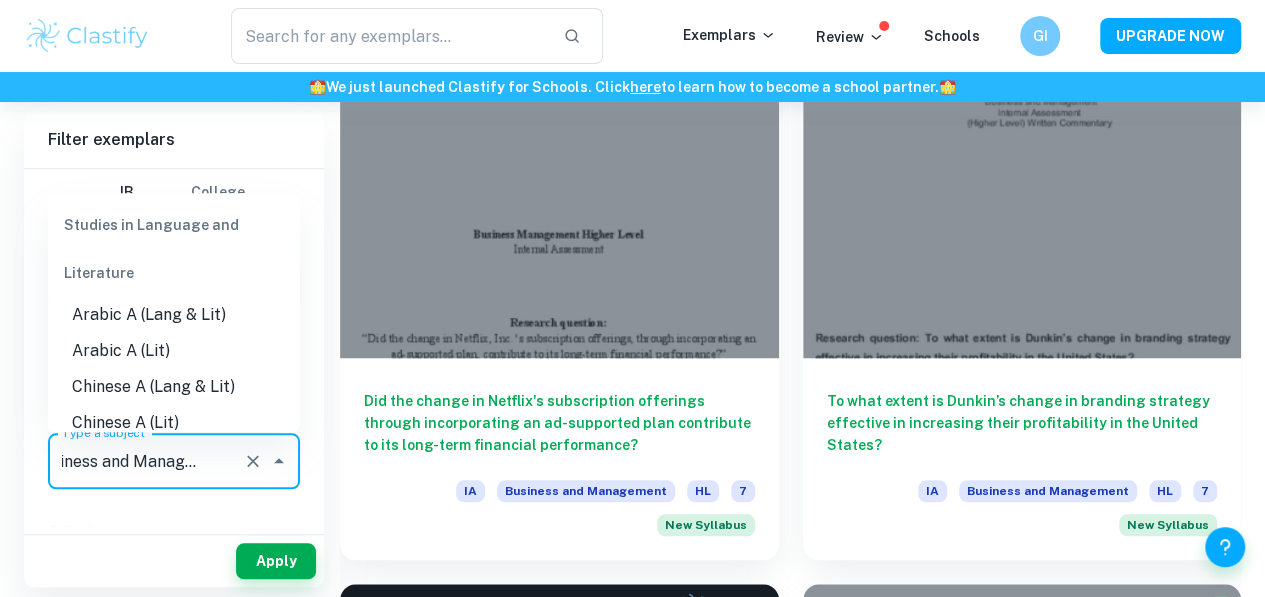 scroll, scrollTop: 1773, scrollLeft: 0, axis: vertical 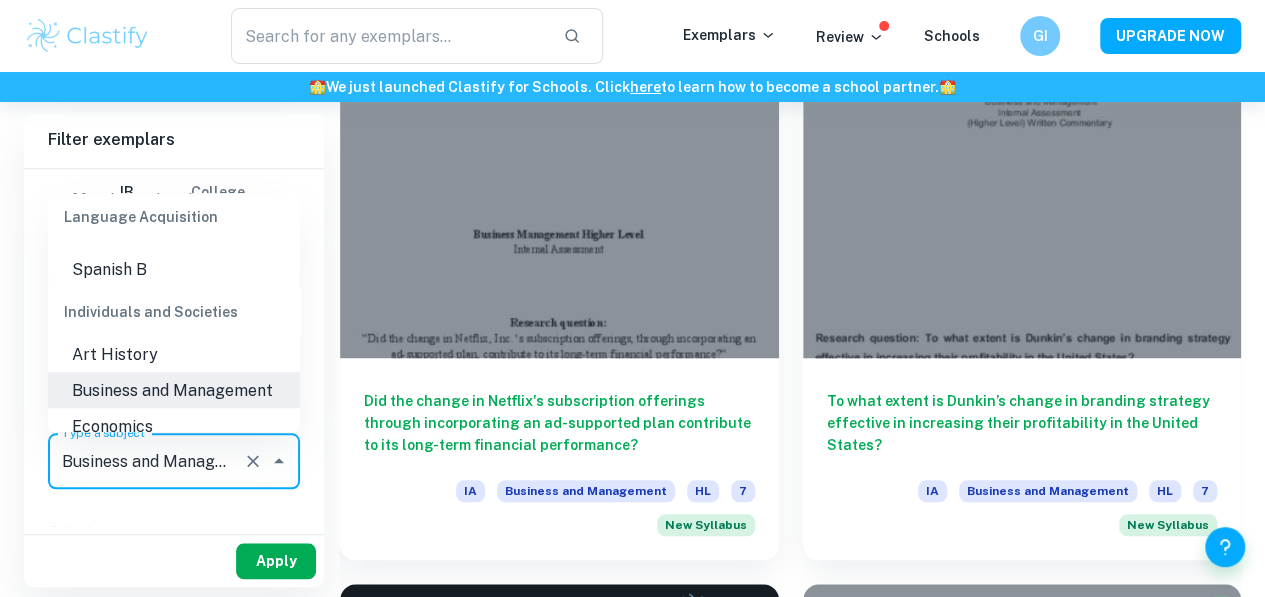 click on "Apply" at bounding box center (276, 561) 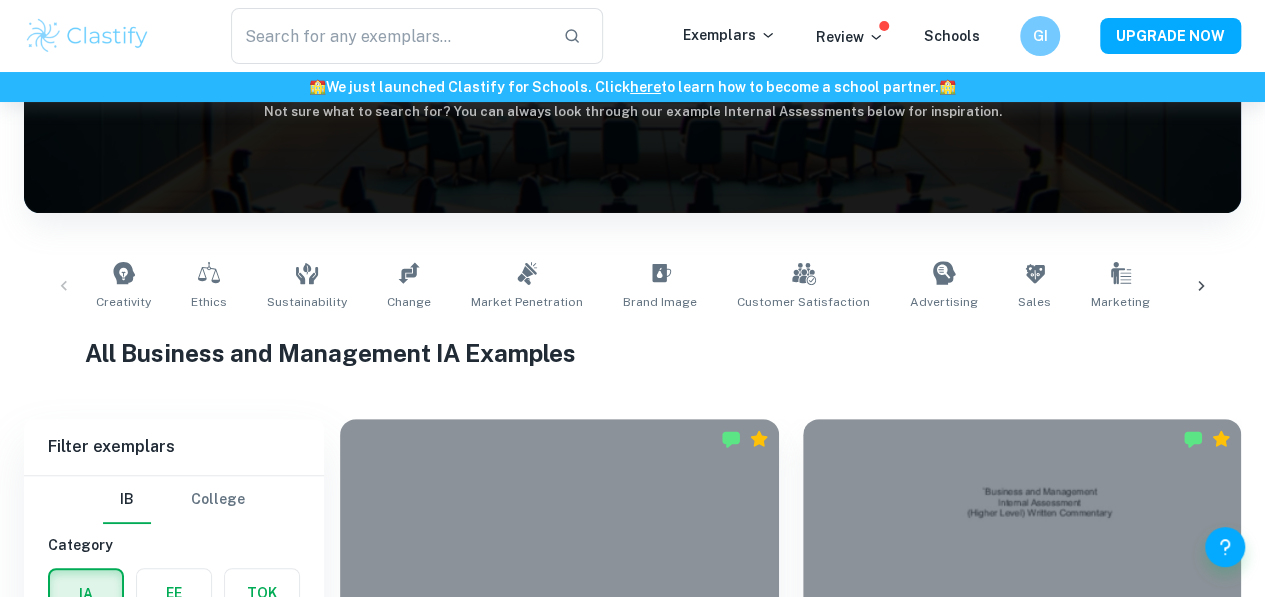scroll, scrollTop: 69, scrollLeft: 0, axis: vertical 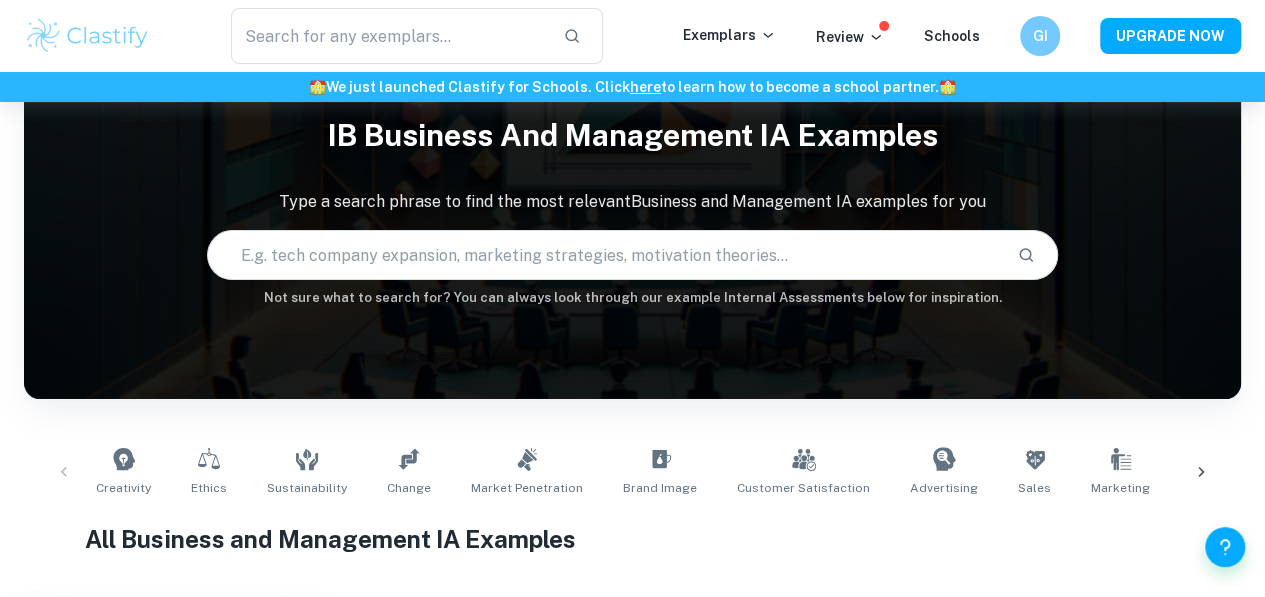 click at bounding box center (605, 255) 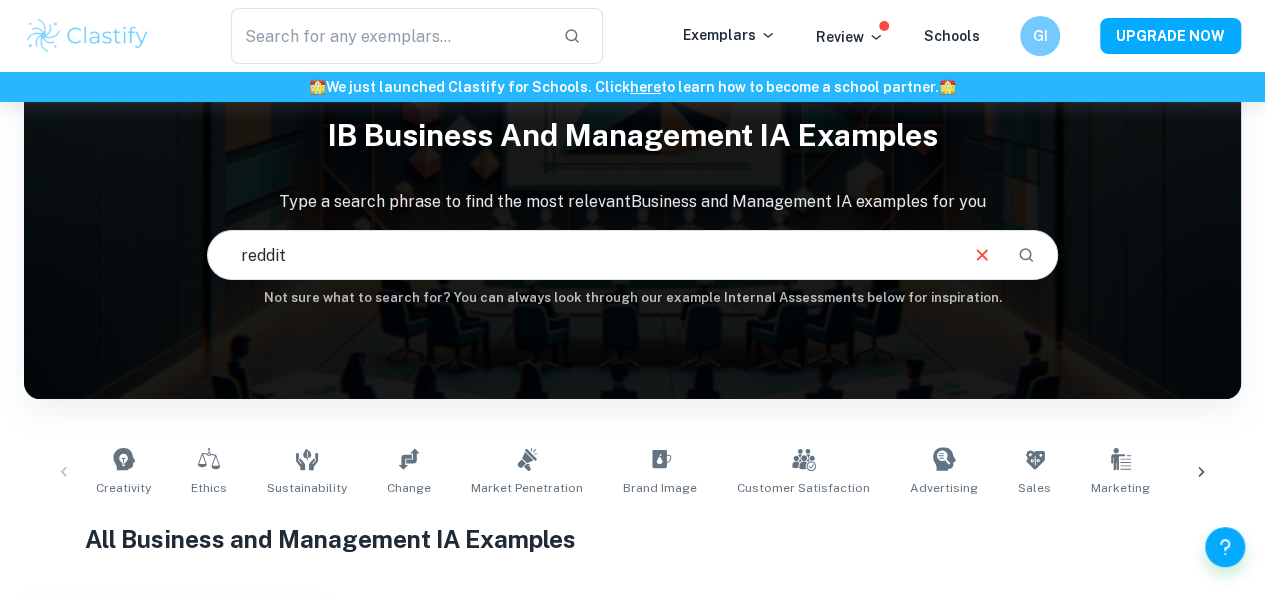 type on "reddit" 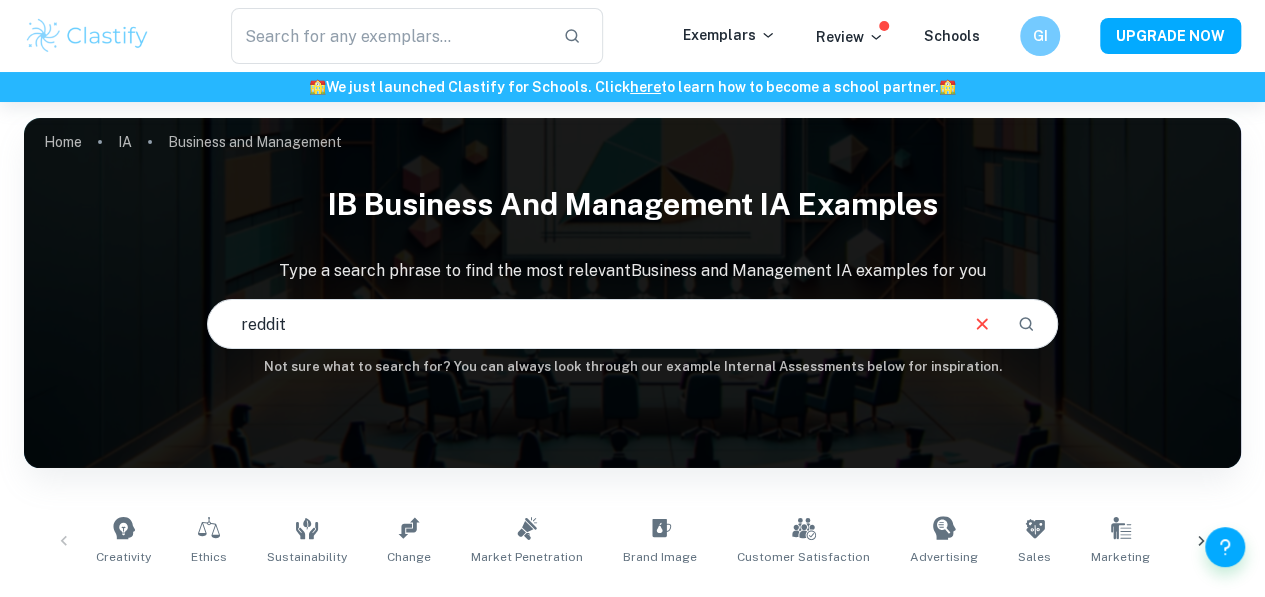 scroll, scrollTop: 375, scrollLeft: 0, axis: vertical 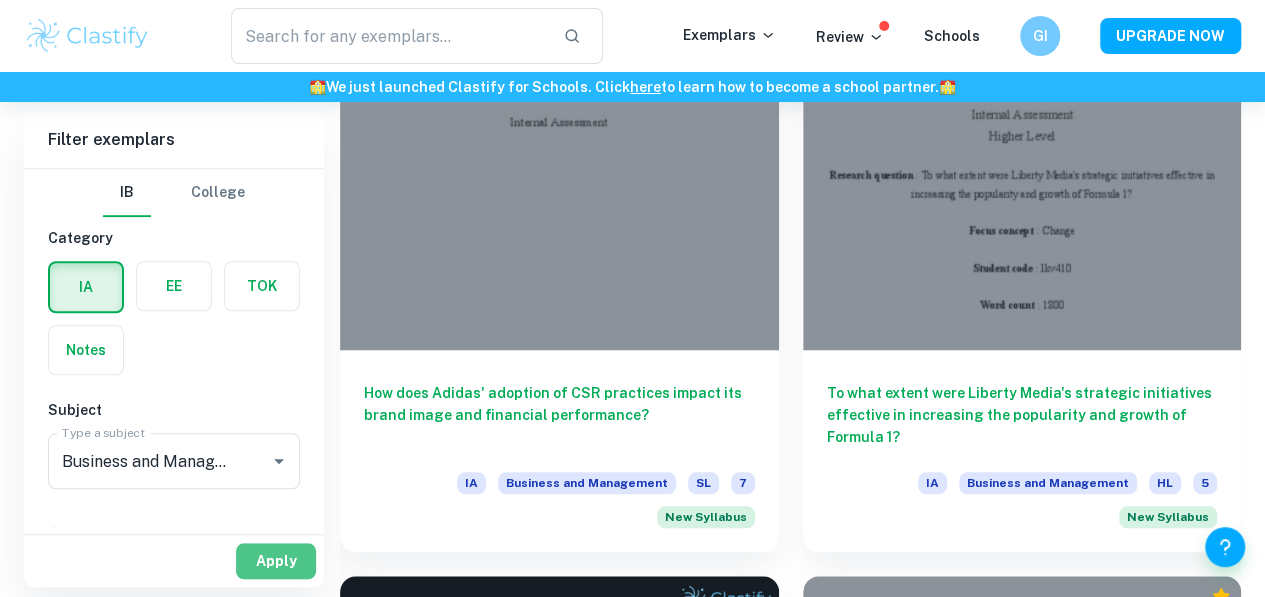 click on "Apply" at bounding box center (276, 561) 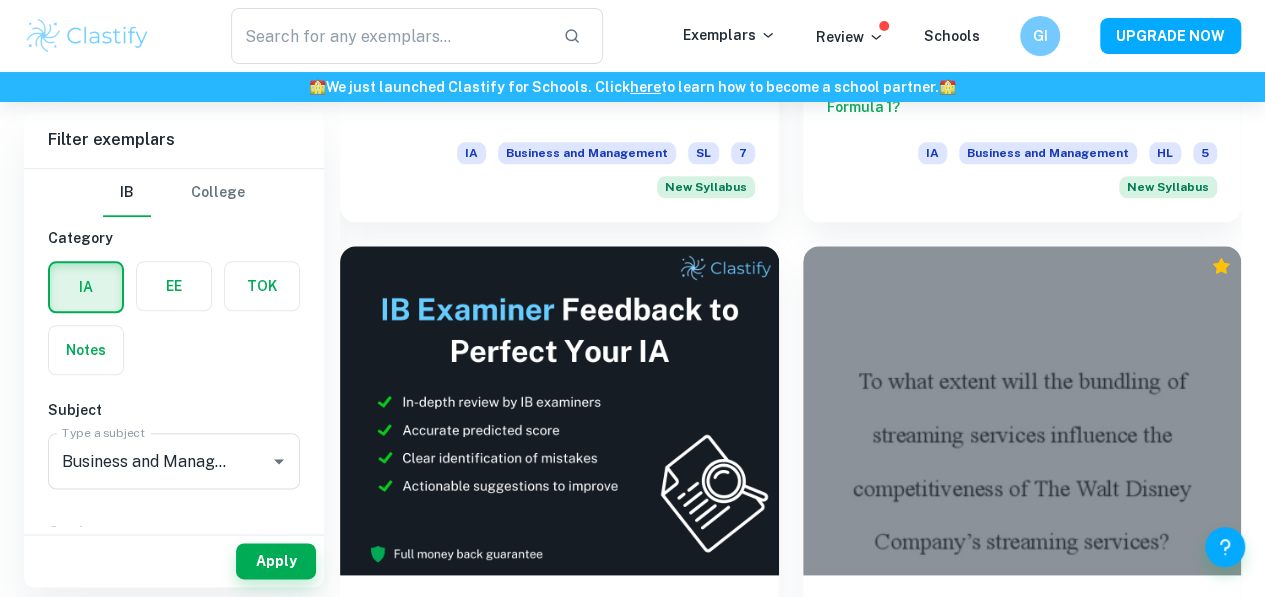 scroll, scrollTop: 984, scrollLeft: 0, axis: vertical 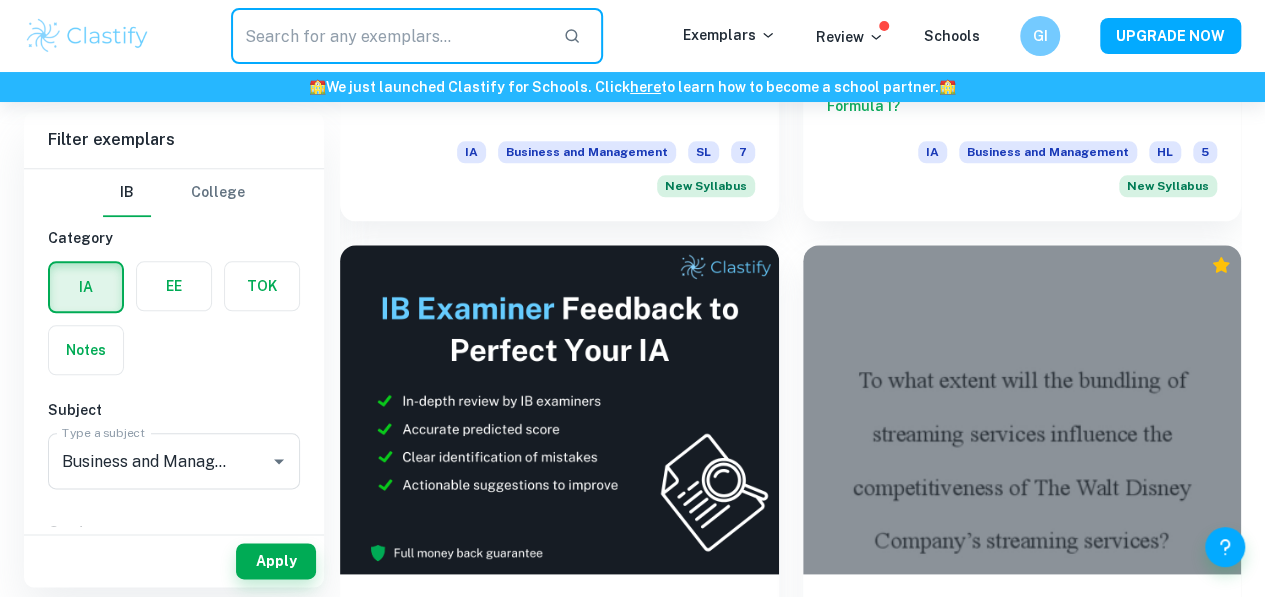 click at bounding box center [389, 36] 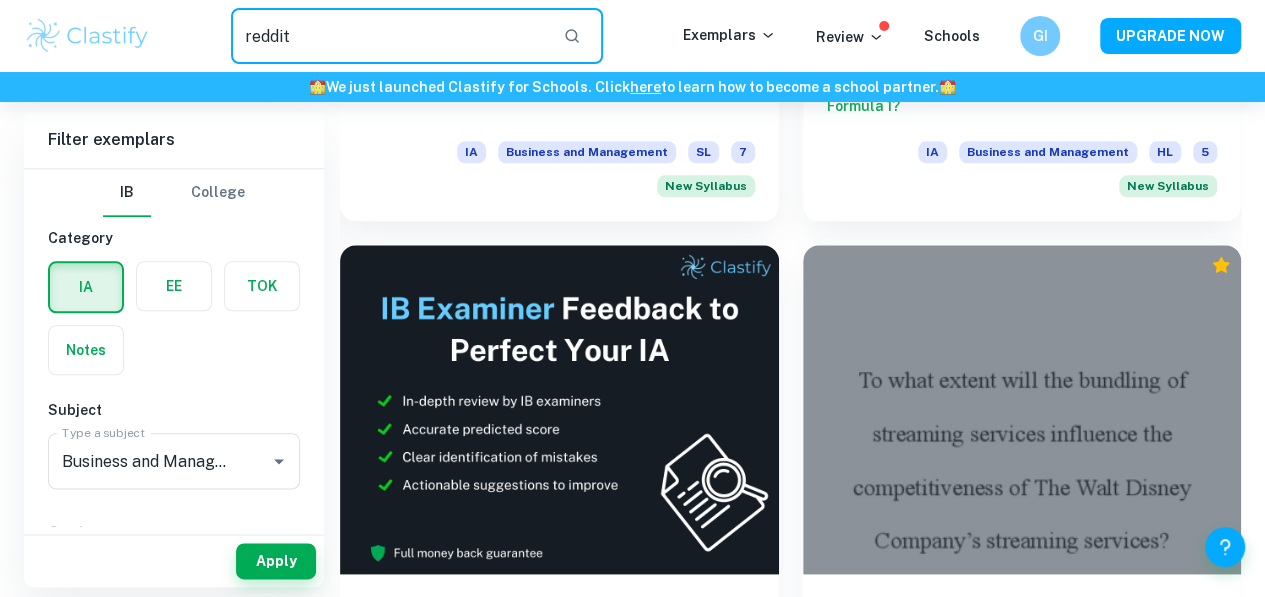 type on "reddit" 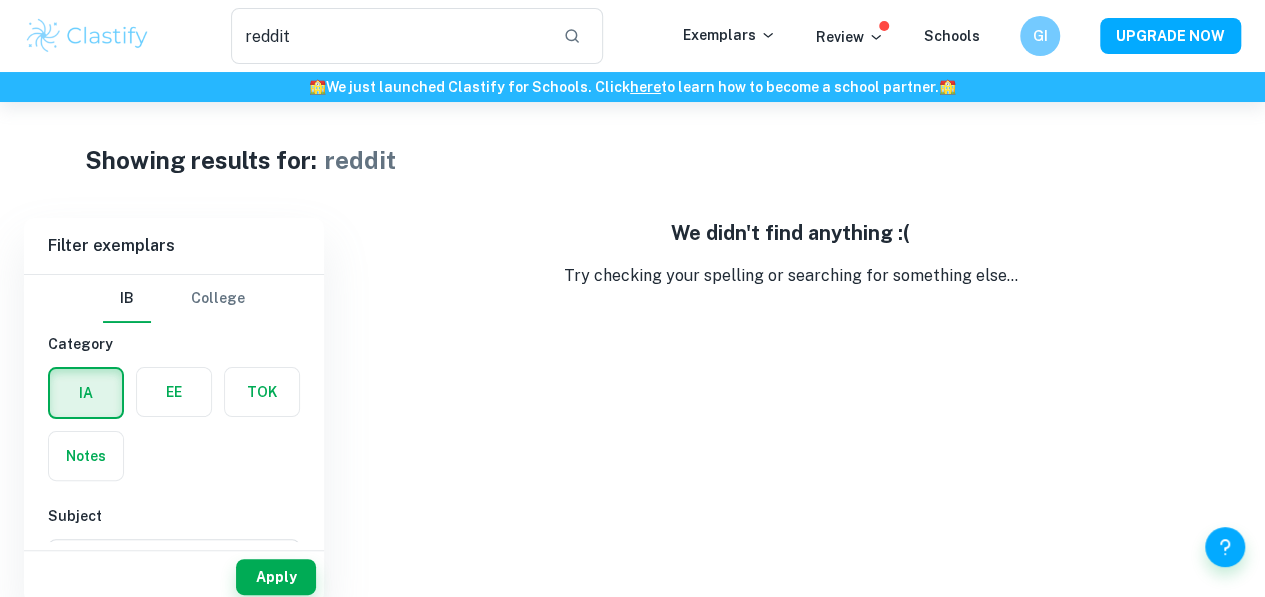 scroll, scrollTop: 34, scrollLeft: 0, axis: vertical 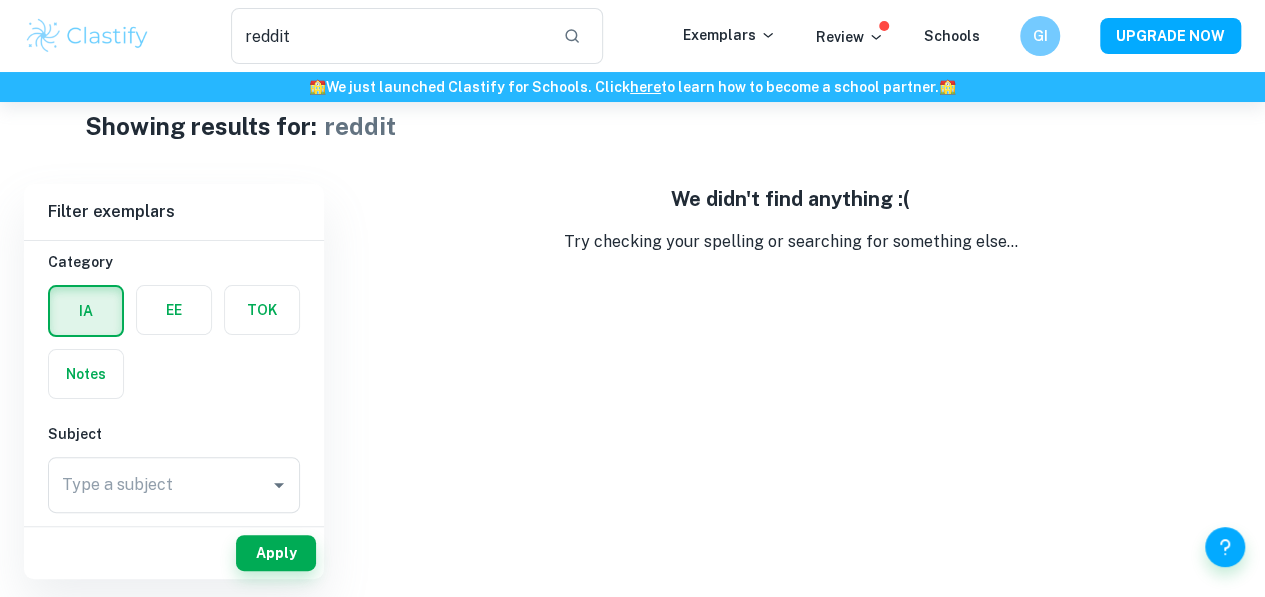 type 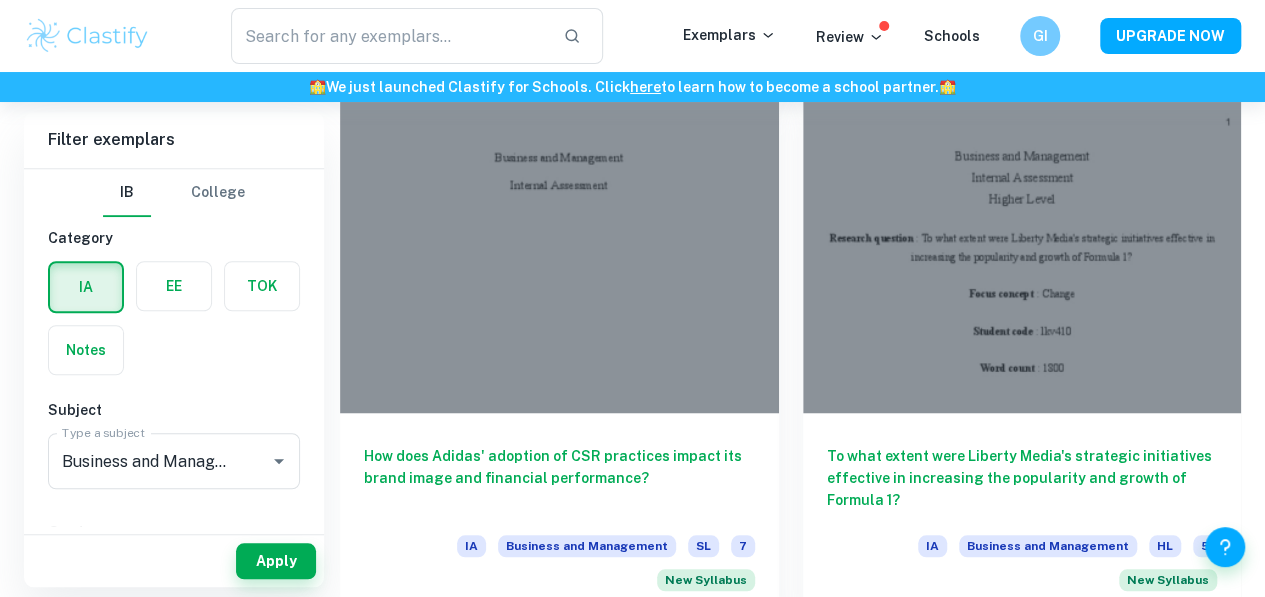 scroll, scrollTop: 591, scrollLeft: 0, axis: vertical 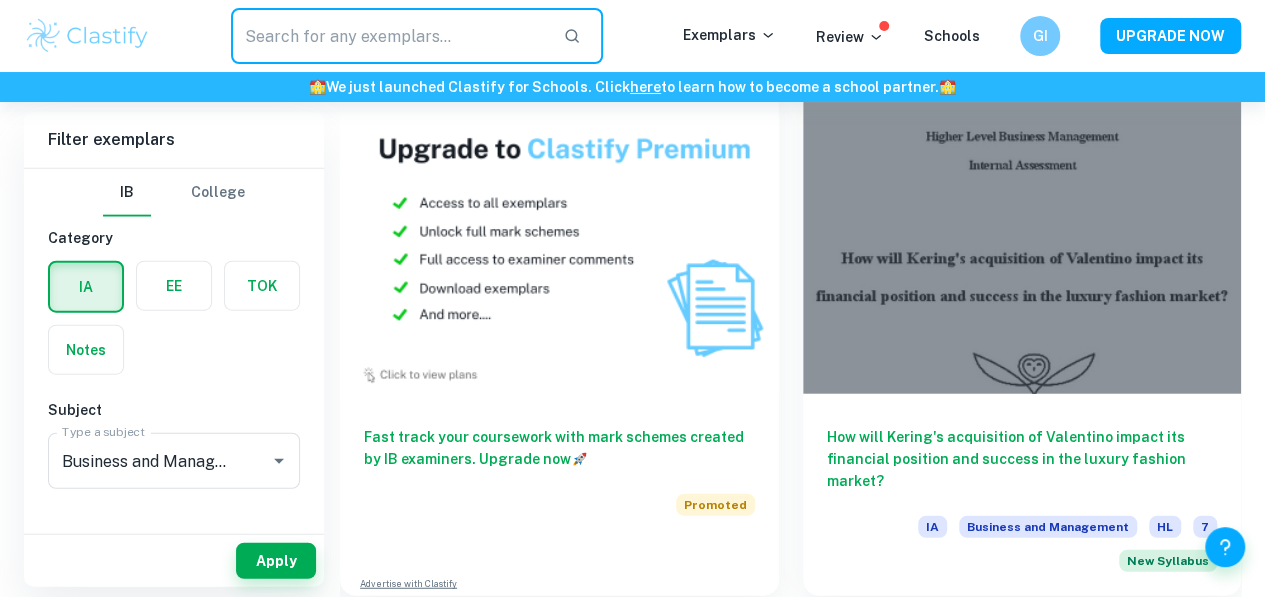 click at bounding box center (389, 36) 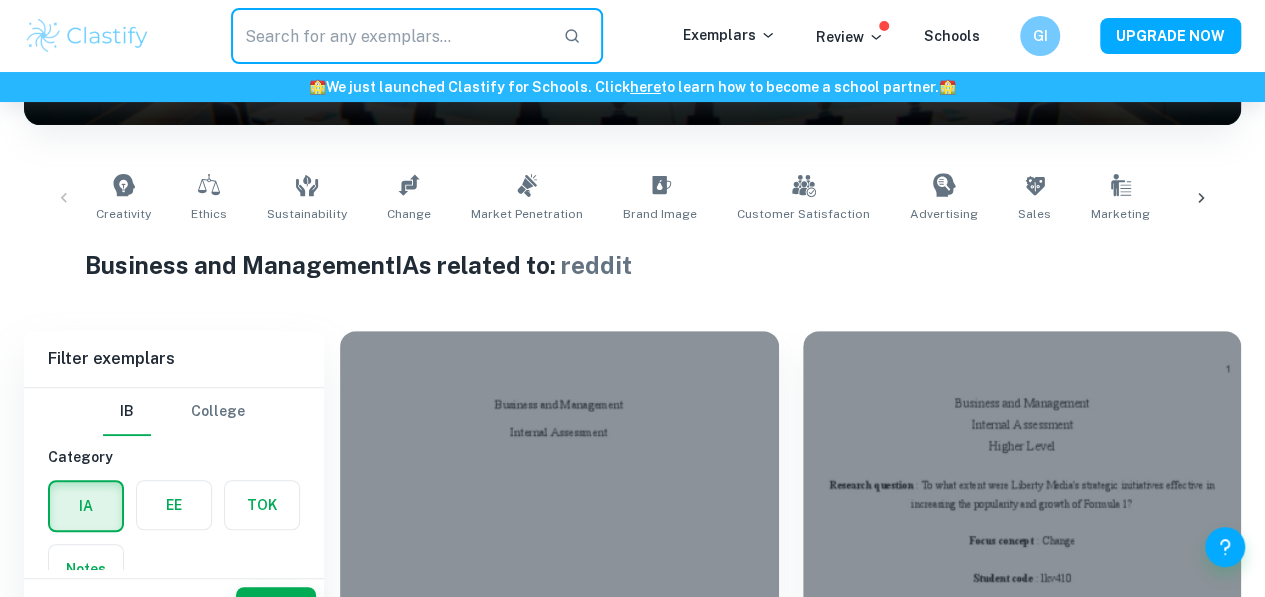 scroll, scrollTop: 0, scrollLeft: 0, axis: both 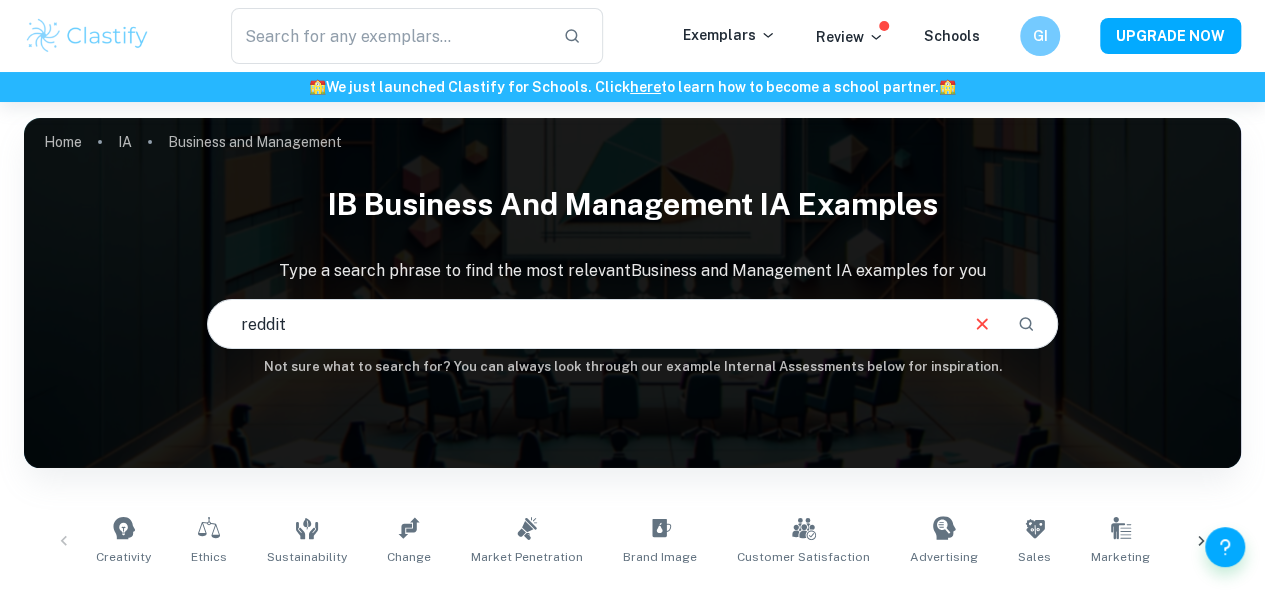 drag, startPoint x: 616, startPoint y: 313, endPoint x: 94, endPoint y: 286, distance: 522.6978 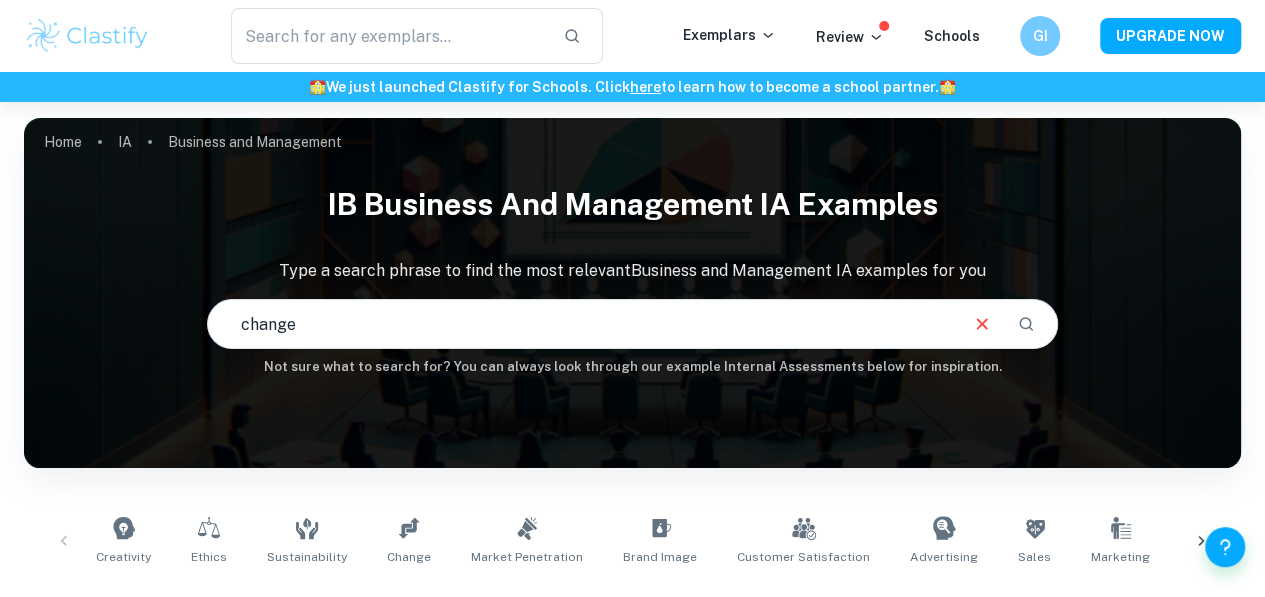 type on "change" 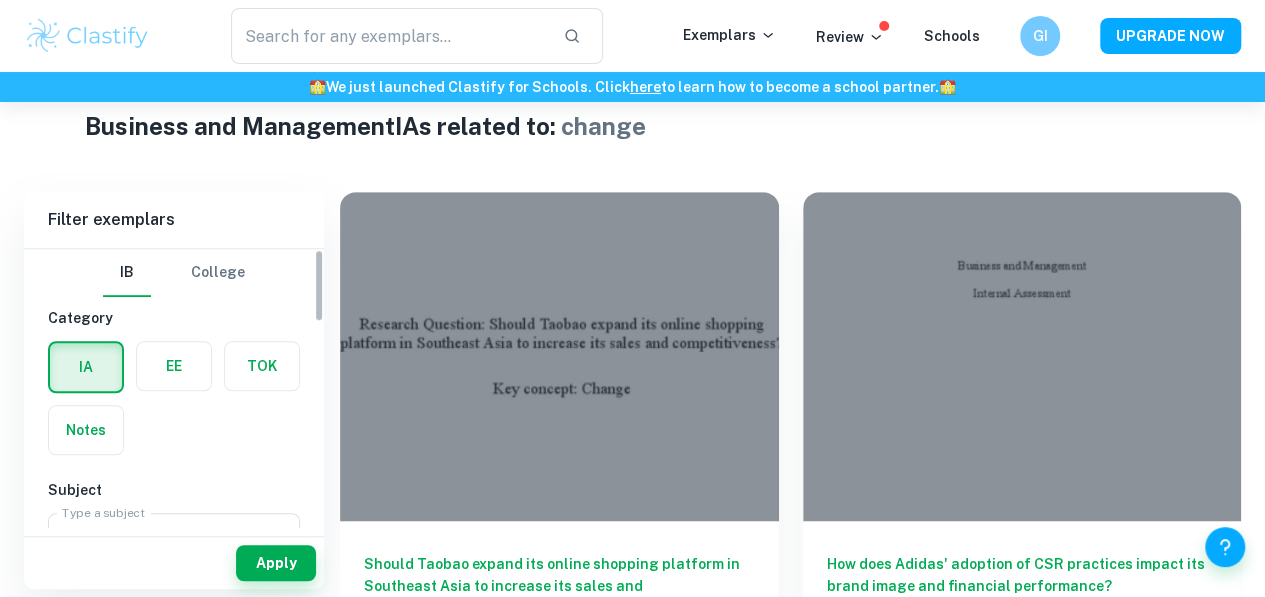 scroll, scrollTop: 499, scrollLeft: 0, axis: vertical 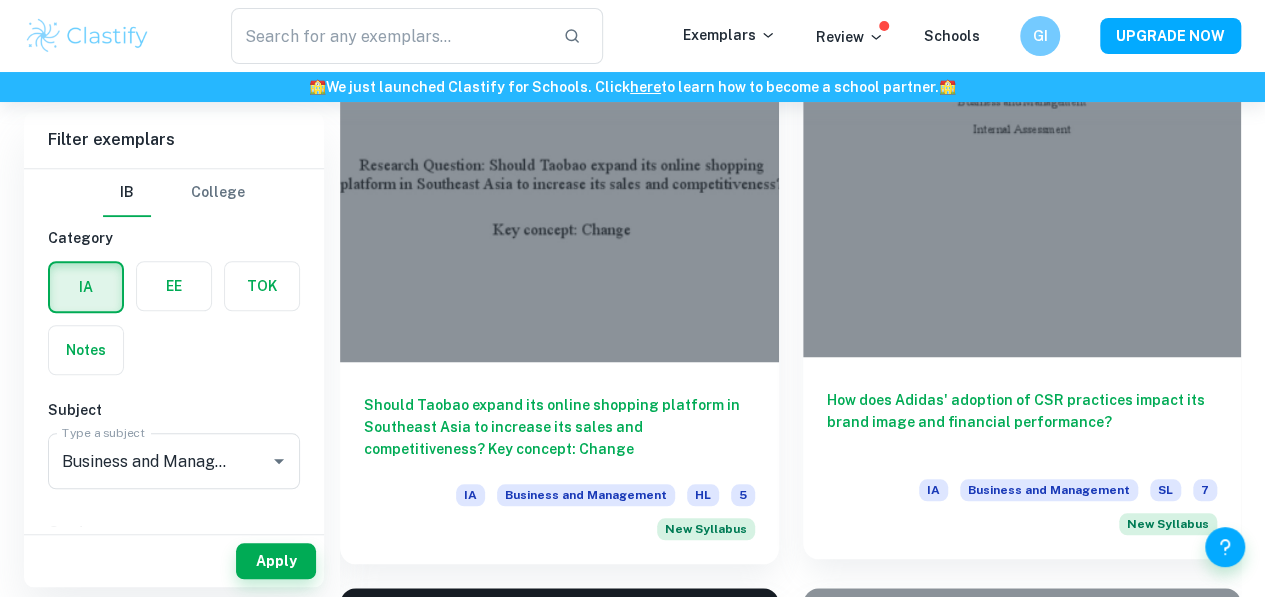 click on "How does Adidas' adoption of CSR practices impact its brand image and financial performance?" at bounding box center [1022, 422] 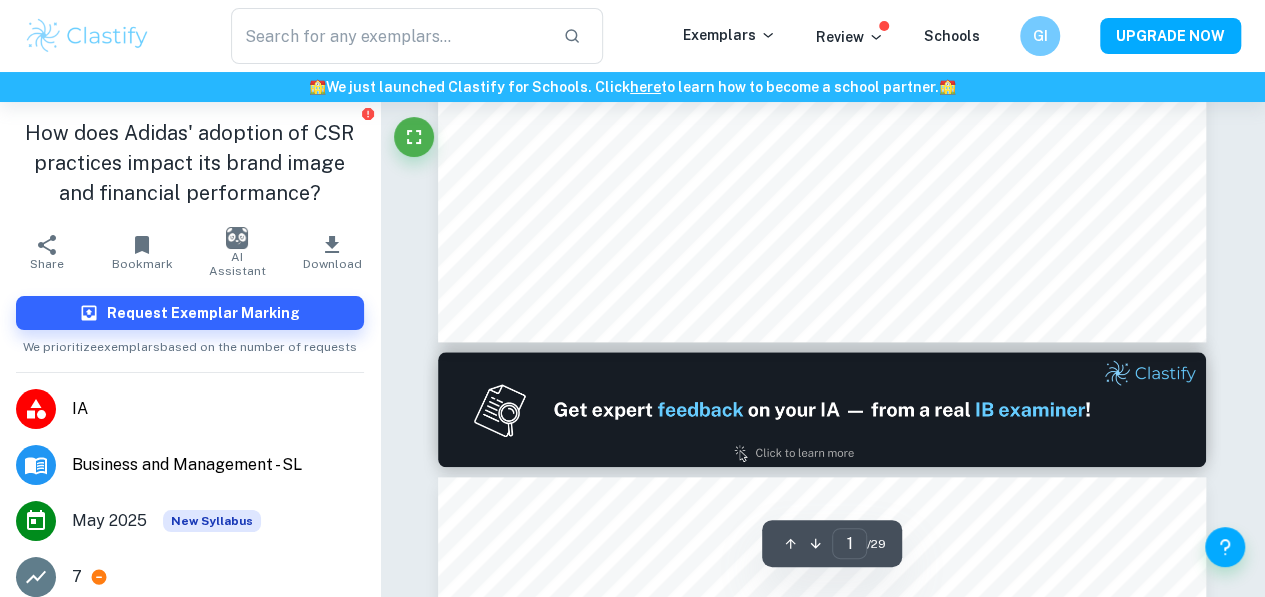 type on "2" 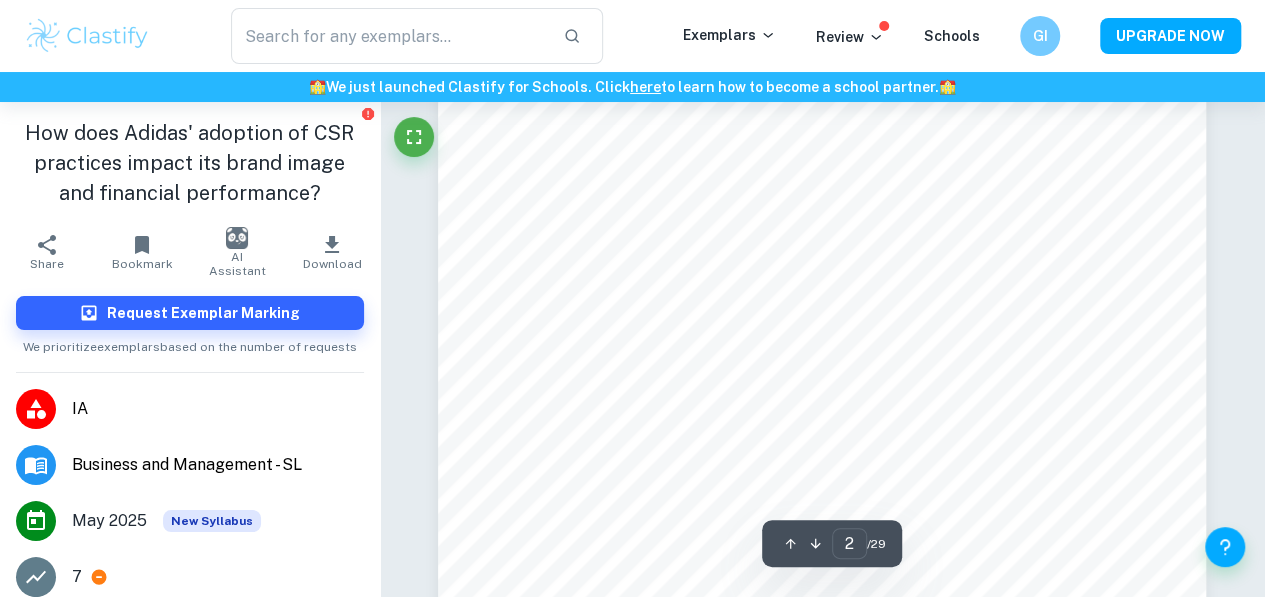 scroll, scrollTop: 1457, scrollLeft: 0, axis: vertical 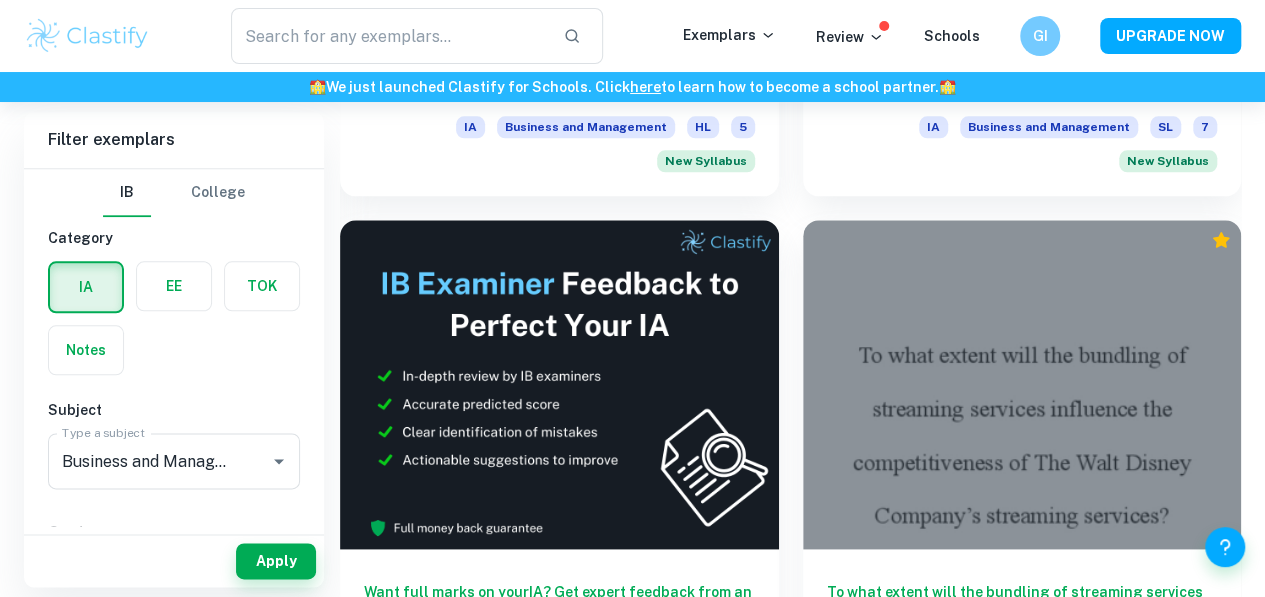 click on "How will Kering's acquisition of Valentino impact its financial position and success in the luxury fashion market?" at bounding box center [559, 1164] 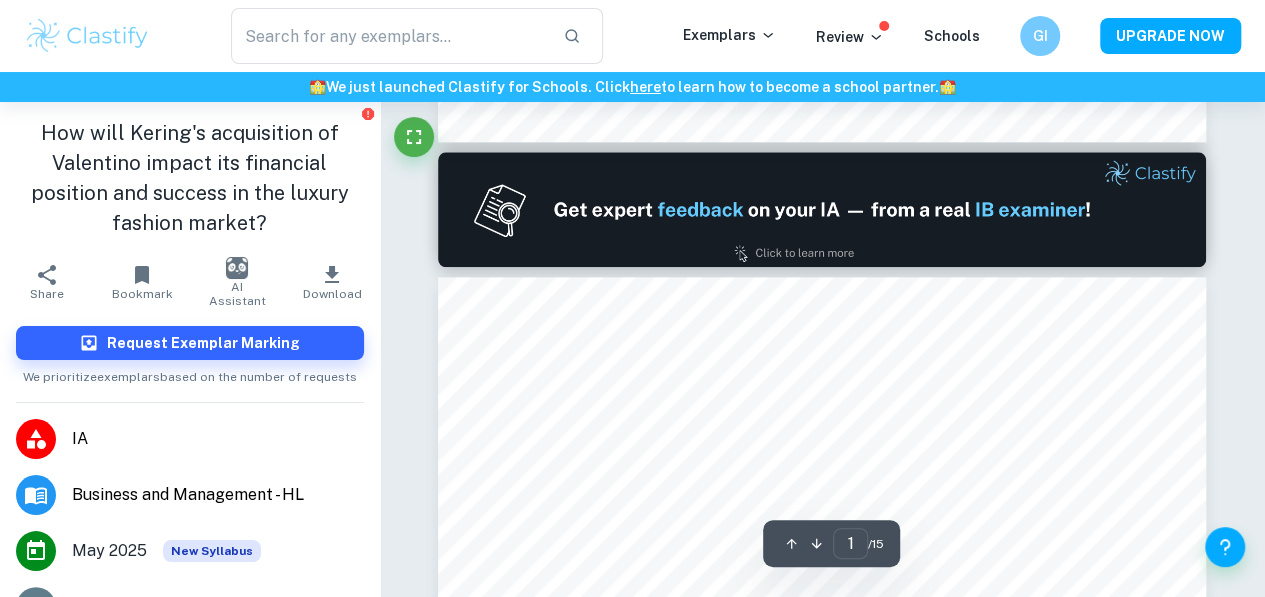 type on "2" 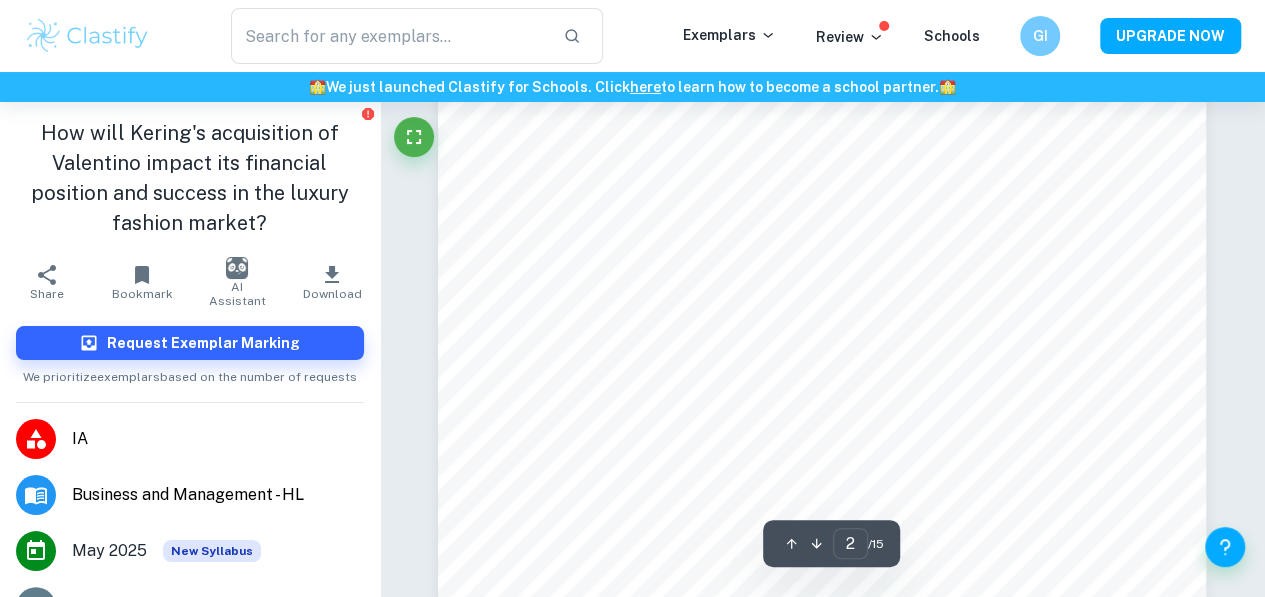 scroll, scrollTop: 1387, scrollLeft: 0, axis: vertical 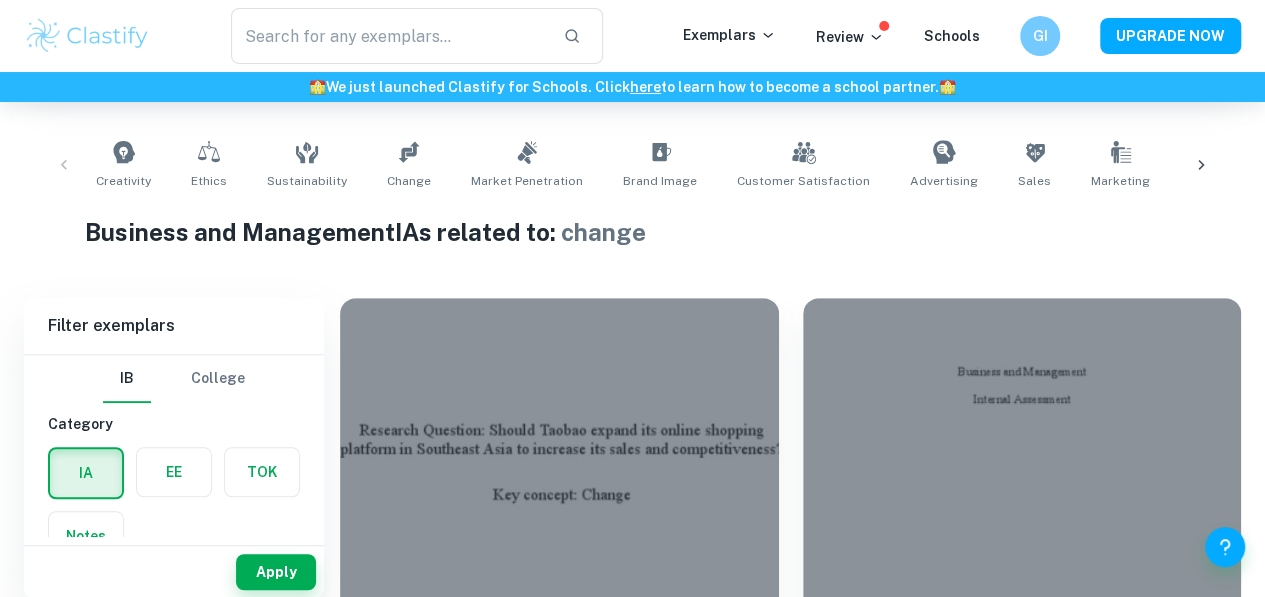 click on "Filter exemplars IB College Category IA EE TOK Notes Subject Type a subject Business and Management Type a subject Grade 7 6 5 4 3 2 1 Level HL SL Session May 2026 May 2025 November 2024 May 2024 November 2023 May 2023 November 2022 May 2022 November 2021 May 2021 Other   Apply   Should Taobao expand its online shopping platform in Southeast Asia to increase its sales and competitiveness?  Key concept: Change IA Business and Management HL 5 New Syllabus How does Adidas' adoption of CSR practices impact its brand image and financial performance? IA Business and Management SL 7 New Syllabus Want full marks on your  IA ? Get expert feedback from an IB examiner!  🎯 Promoted Advertise with Clastify To what extent will the bundling of streaming services influence the competitiveness of The Walt Disney Company’s streaming services? IA Business and Management SL 7 New Syllabus How will Kering's acquisition of Valentino impact its financial position and success in the luxury fashion market? IA HL 7 New Syllabus 5" at bounding box center [632, 16261] 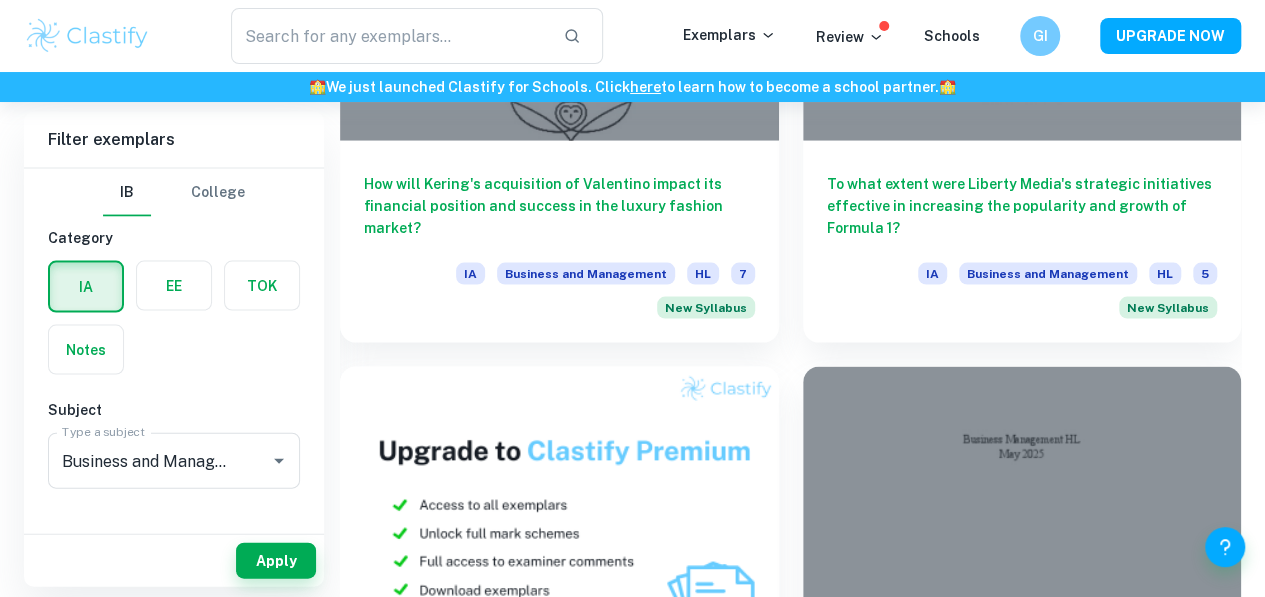 scroll, scrollTop: 1973, scrollLeft: 0, axis: vertical 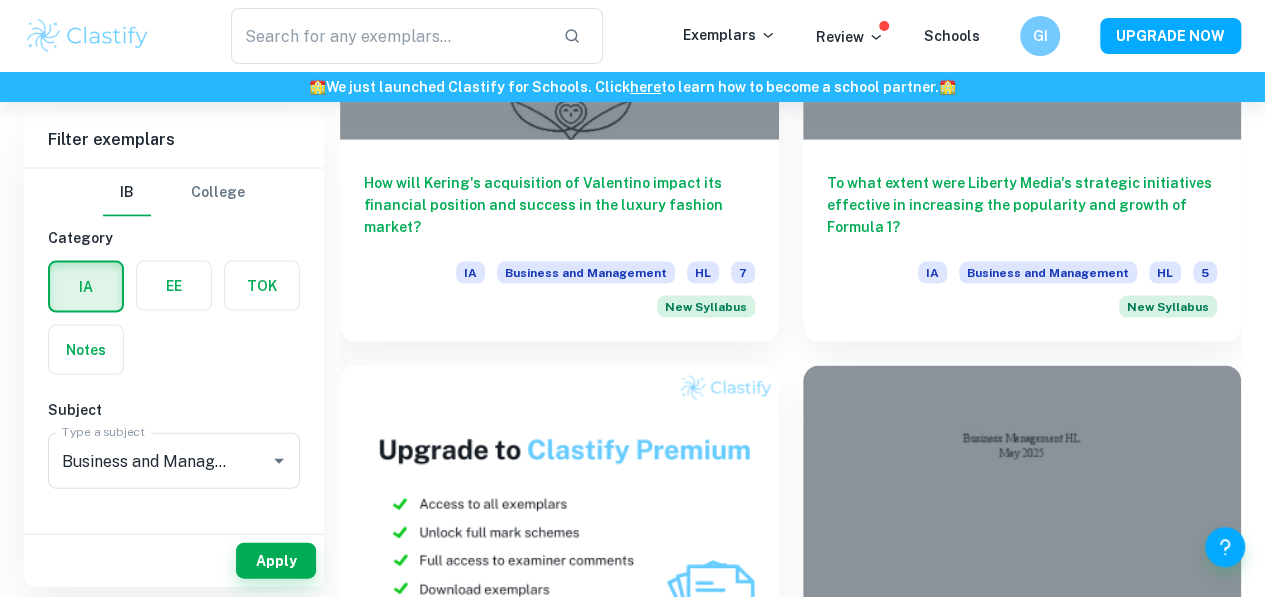click on "Should Southwest Airlines change its open seating policy to an assigned seat policy?" at bounding box center [1022, 1864] 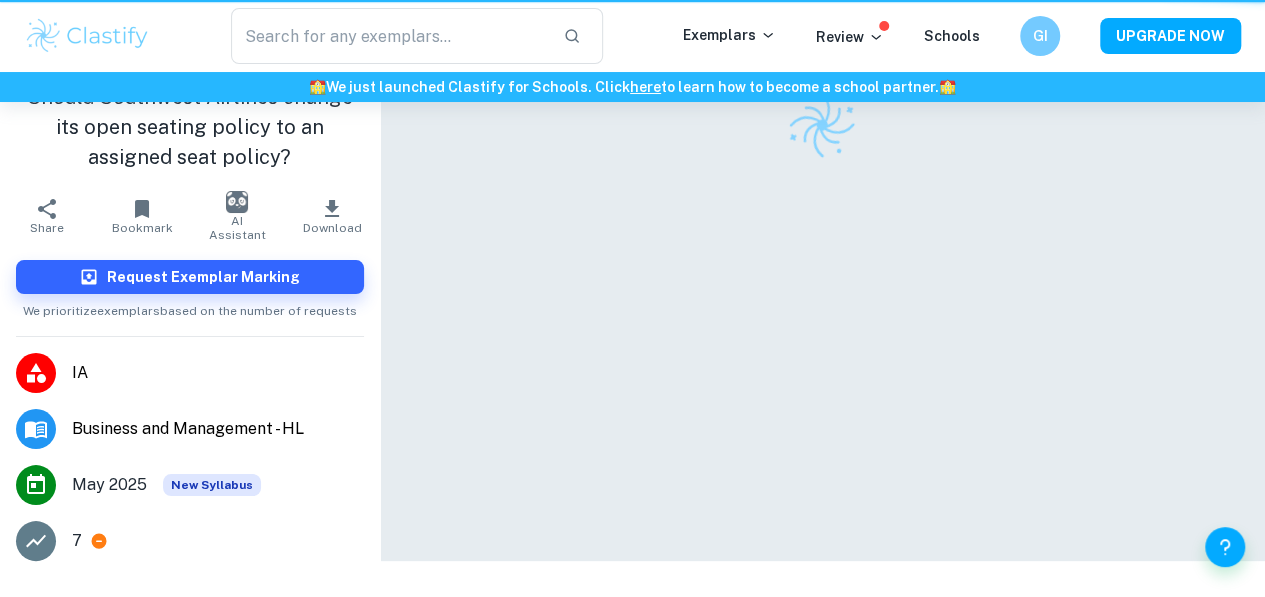 scroll, scrollTop: 0, scrollLeft: 0, axis: both 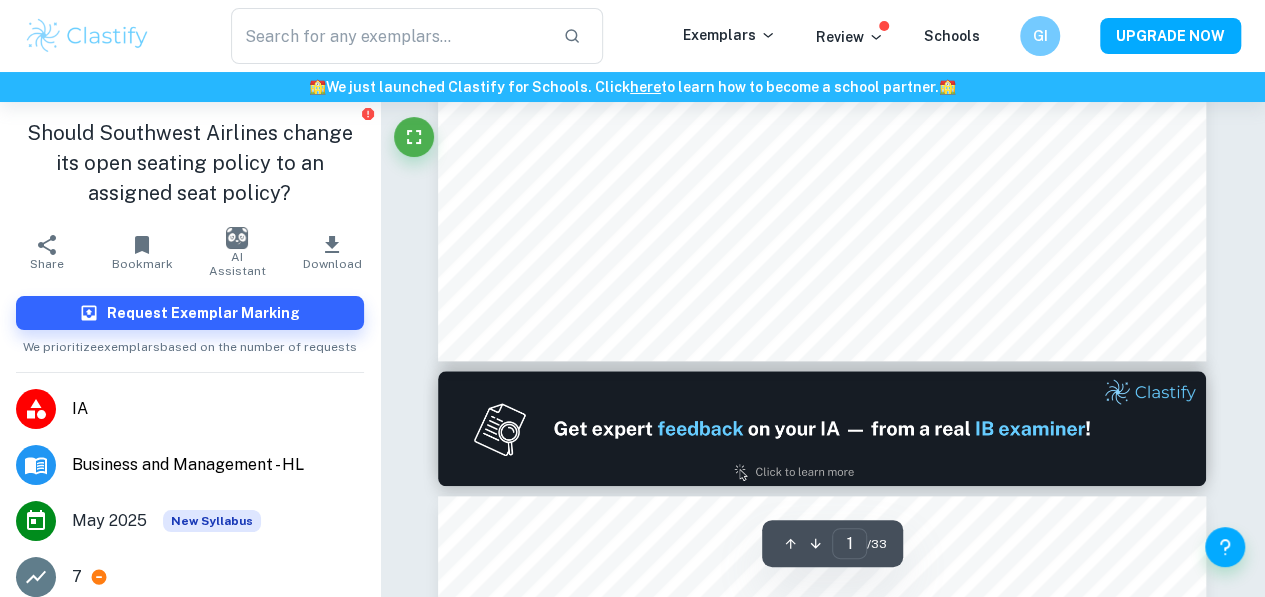 type on "2" 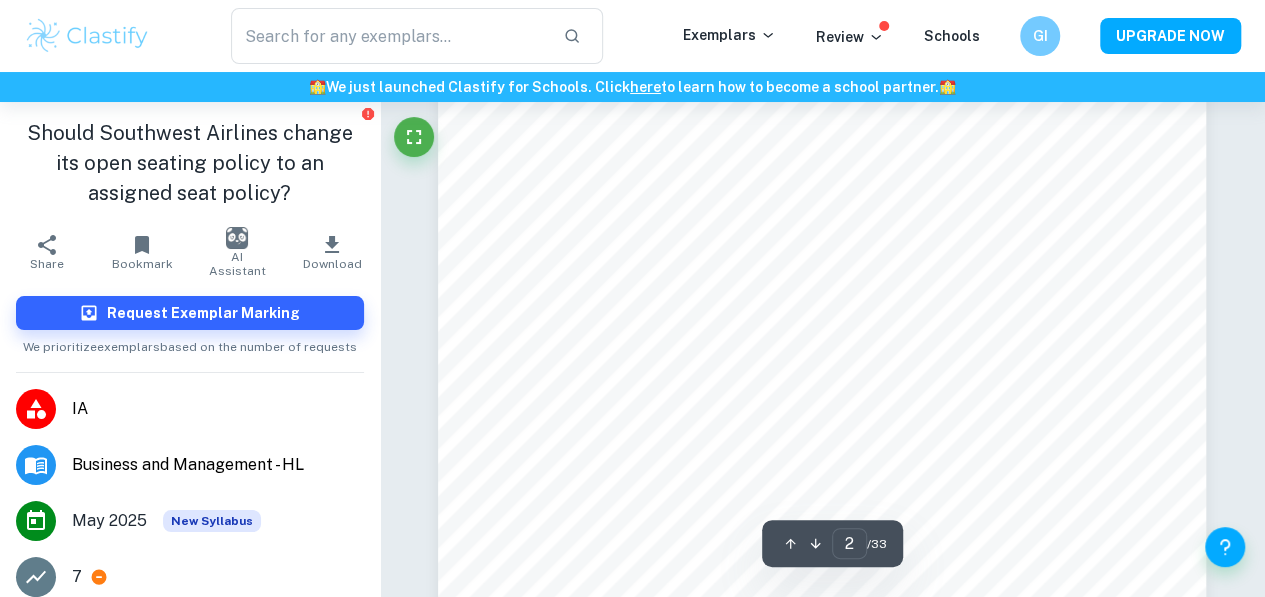 scroll, scrollTop: 1417, scrollLeft: 0, axis: vertical 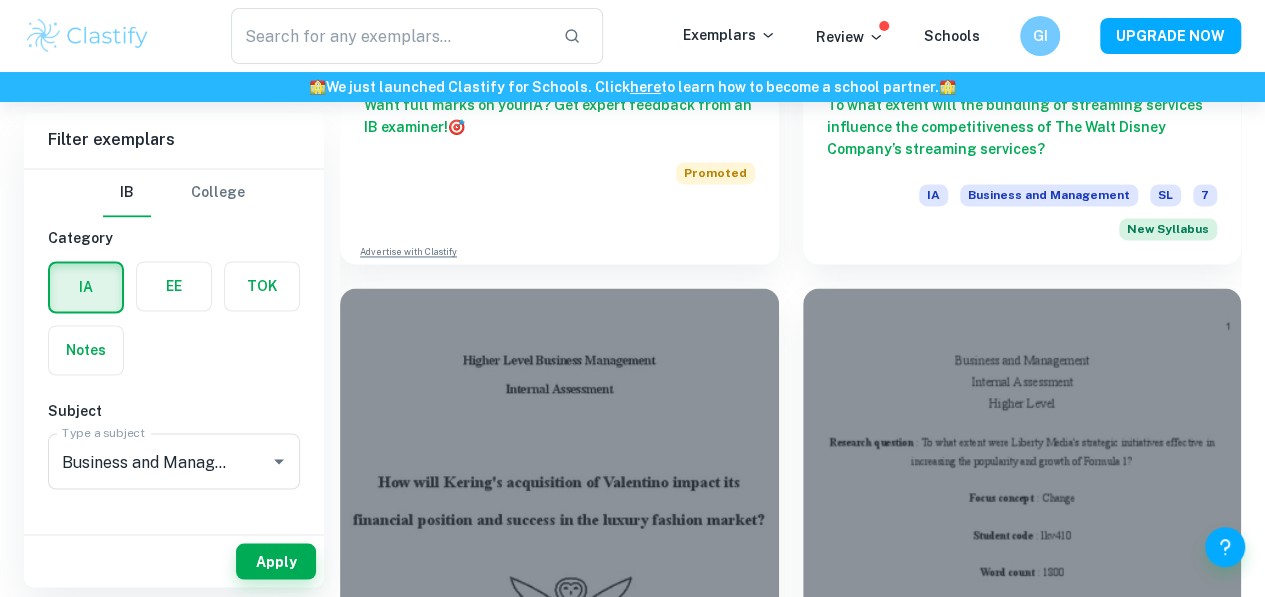 click on "To what extent has twitters change in ownership affected “X”’s Financial position?" at bounding box center (559, 1786) 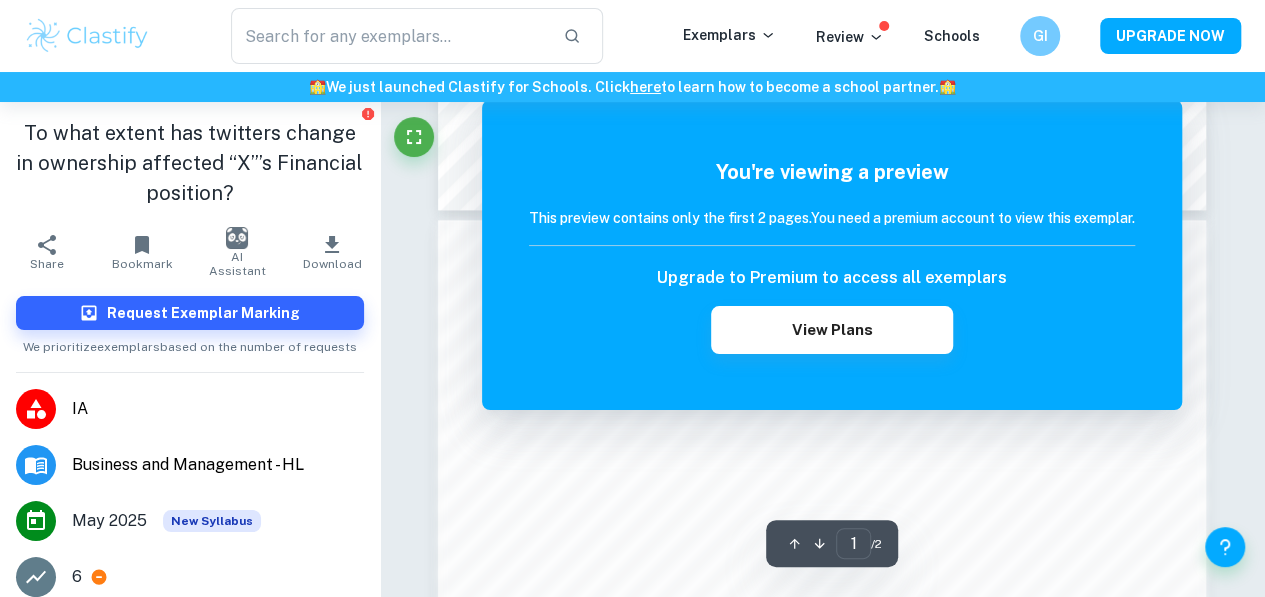 scroll, scrollTop: 1058, scrollLeft: 0, axis: vertical 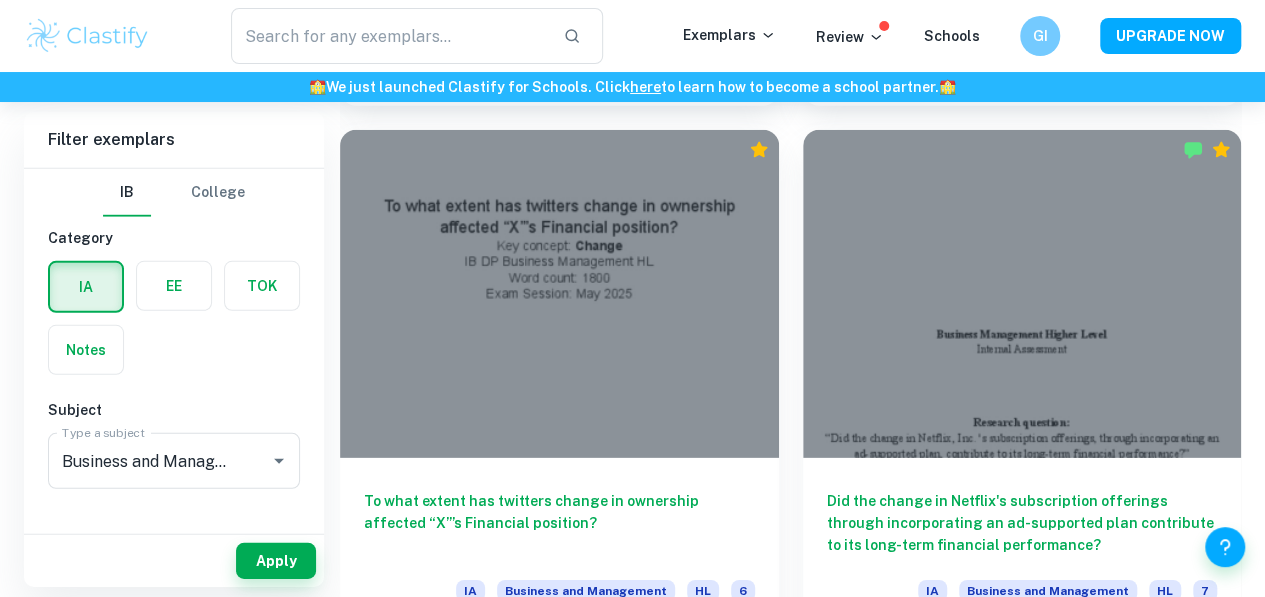 click on "How does Twitter's transformation, rebranding, and overall change  into “X Corp” impacted its business’ profitability?" at bounding box center (1022, 2738) 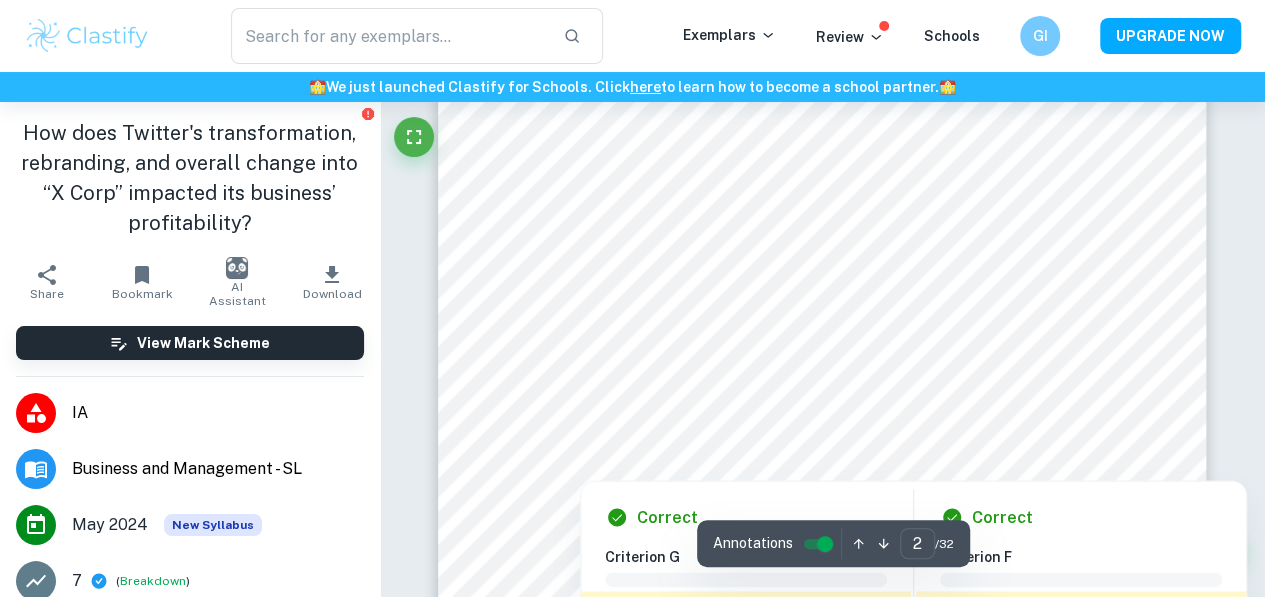 scroll, scrollTop: 1394, scrollLeft: 0, axis: vertical 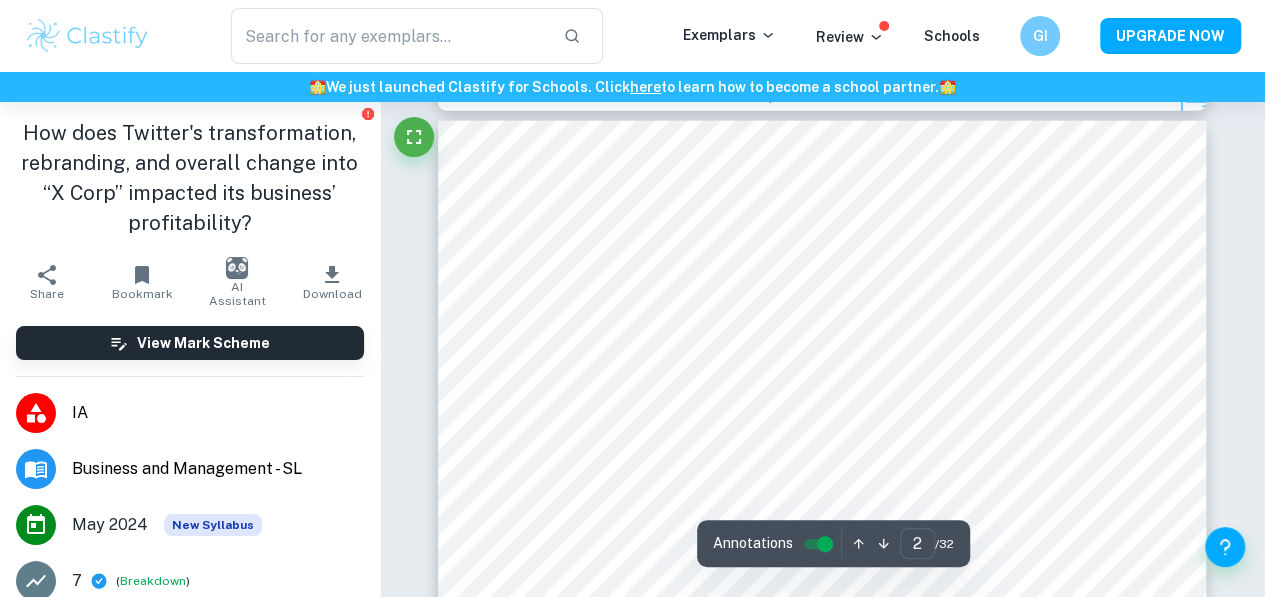 type on "3" 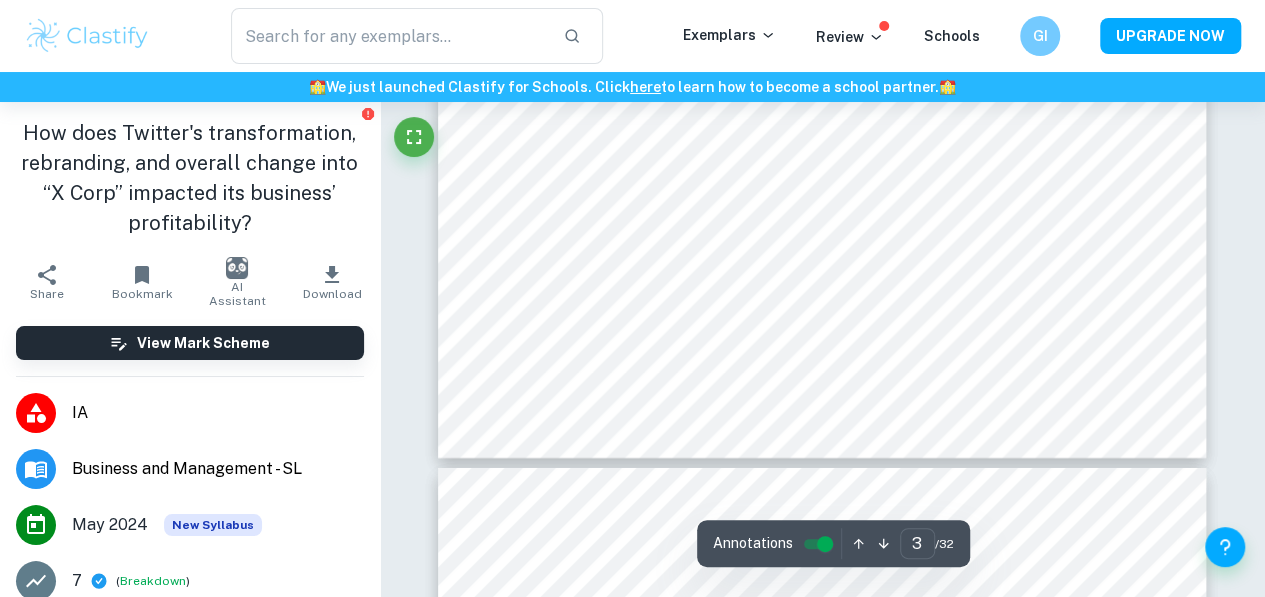scroll, scrollTop: 3193, scrollLeft: 0, axis: vertical 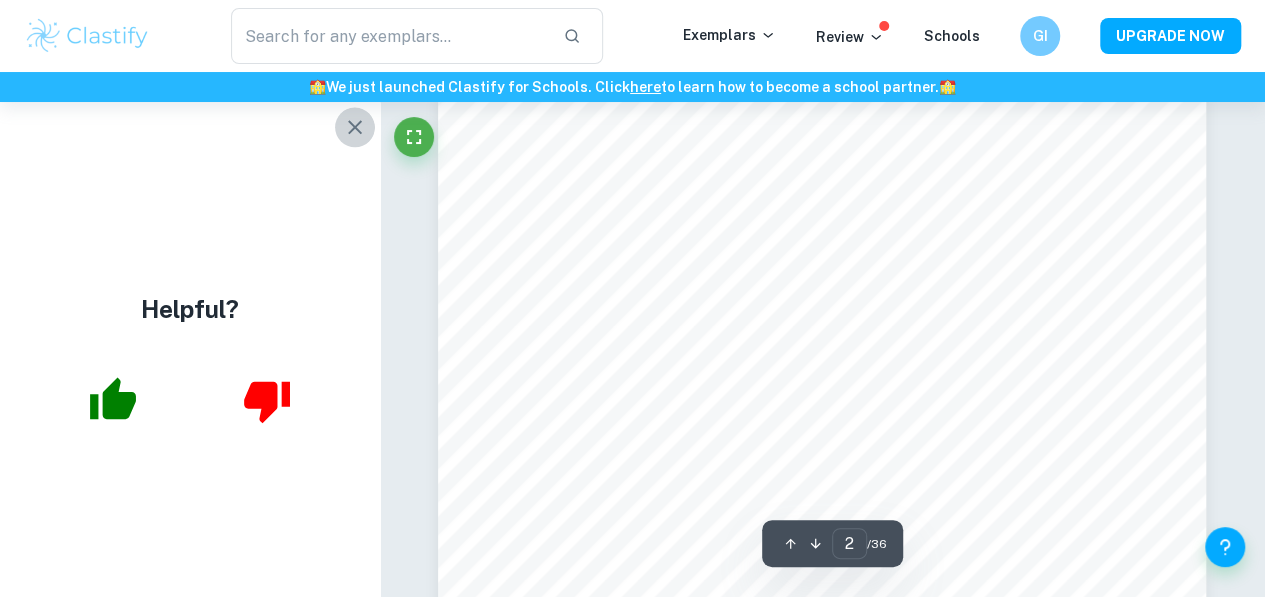 click 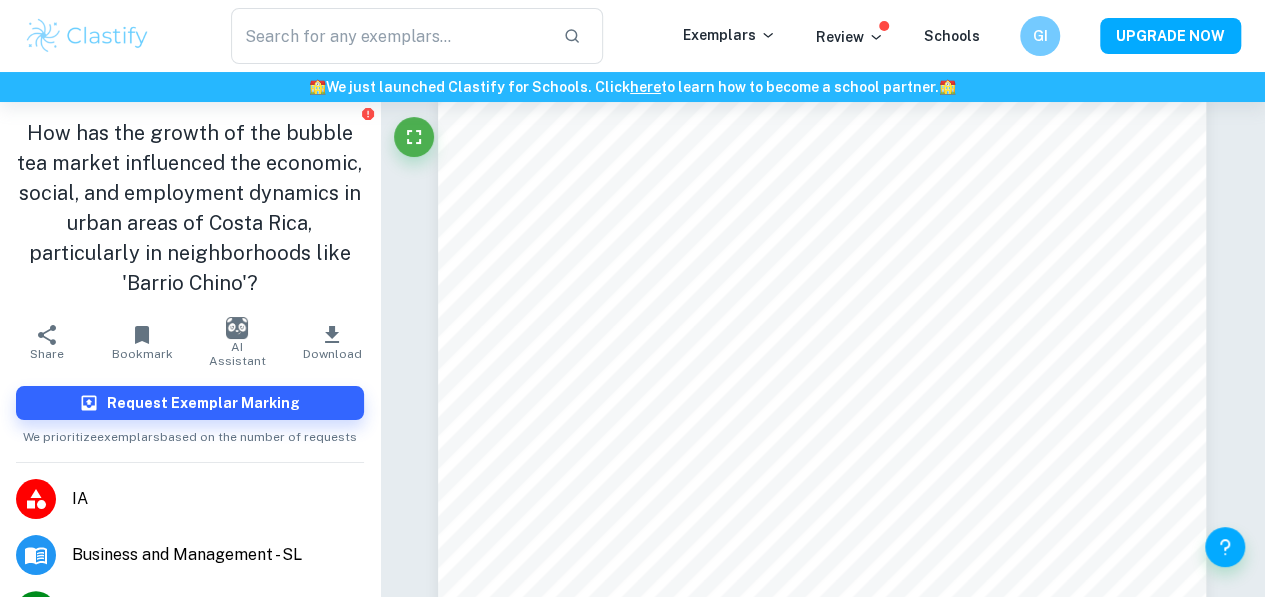 click on "Ask Clai 2 ​ / 36" at bounding box center [823, 17133] 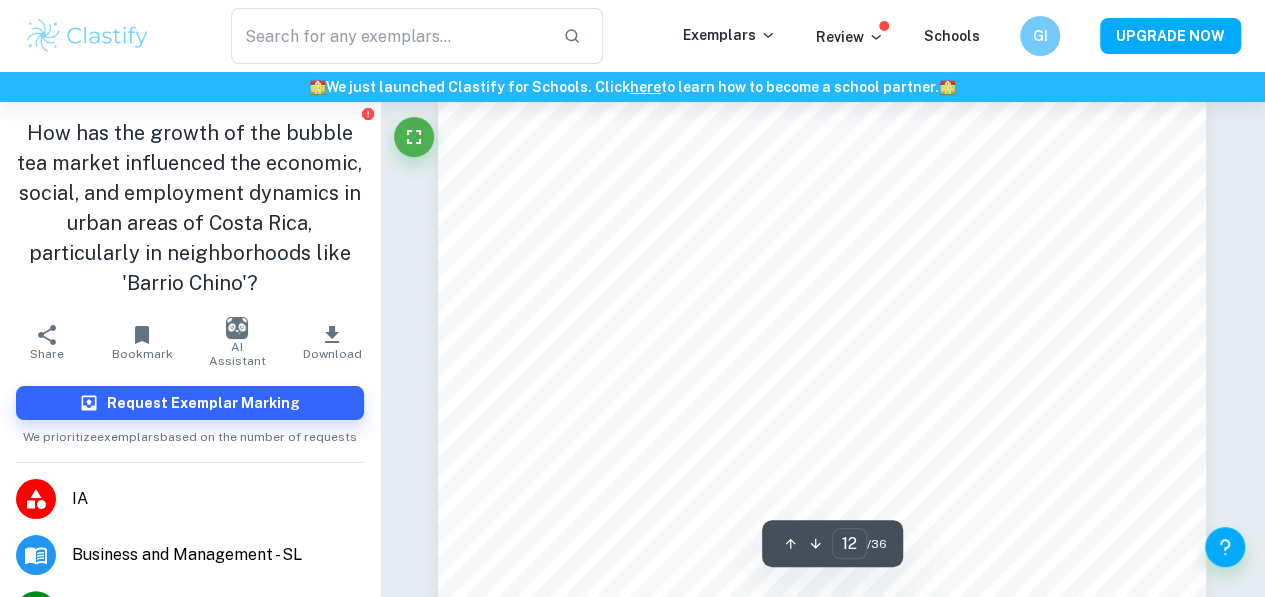 scroll, scrollTop: 11437, scrollLeft: 0, axis: vertical 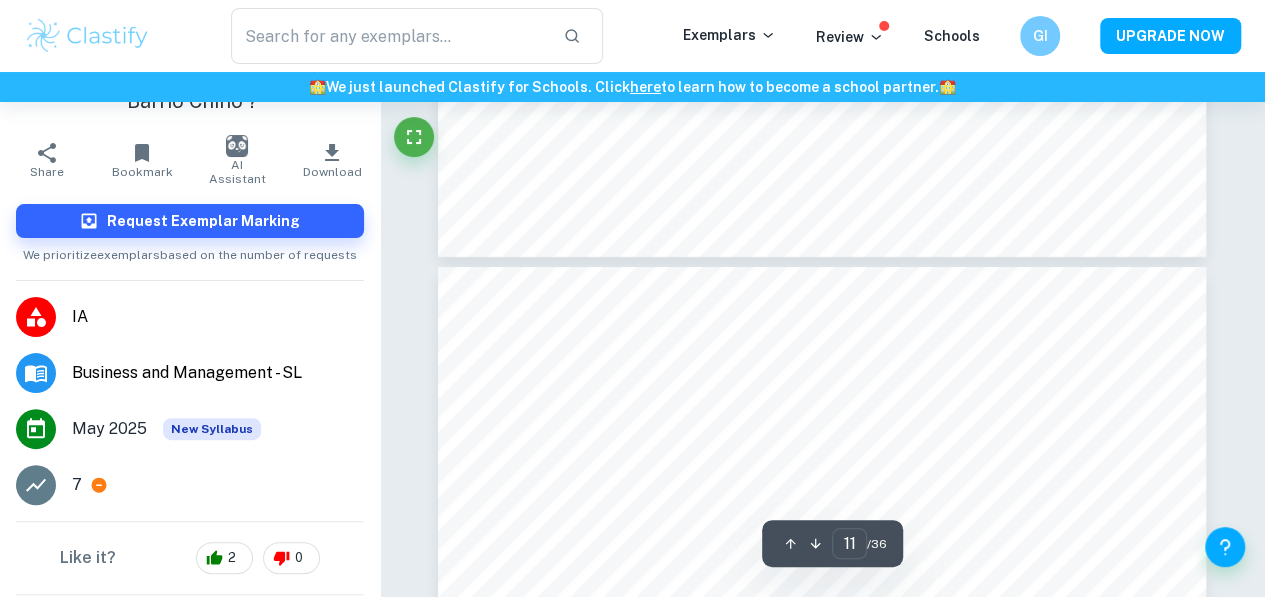 type on "12" 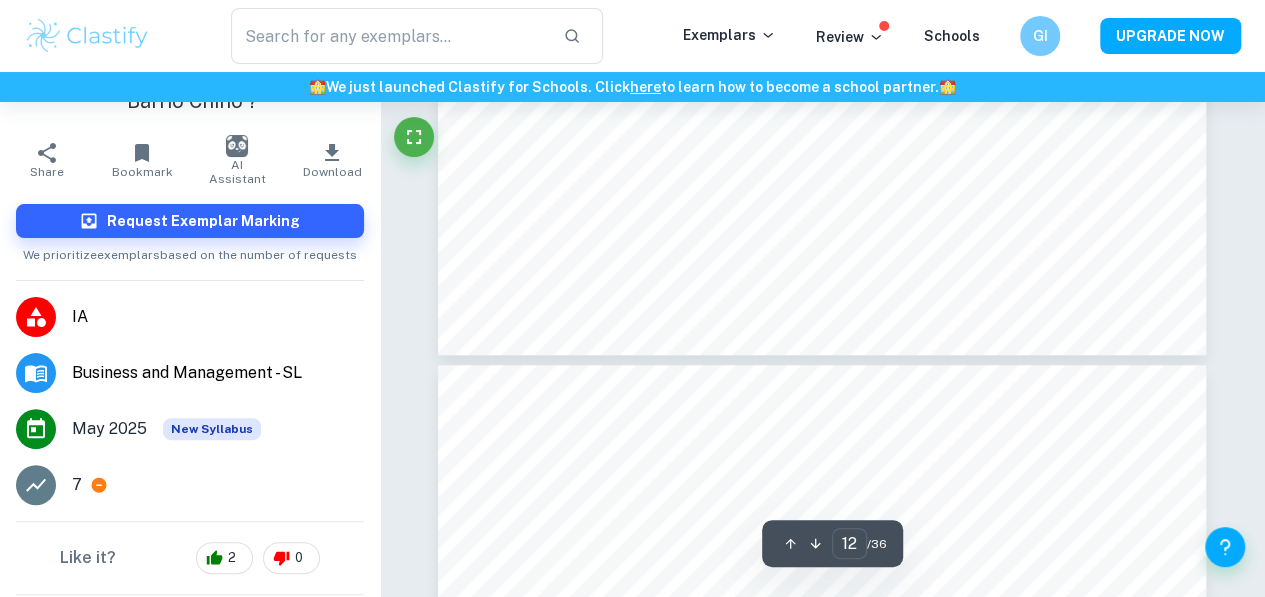scroll, scrollTop: 12170, scrollLeft: 0, axis: vertical 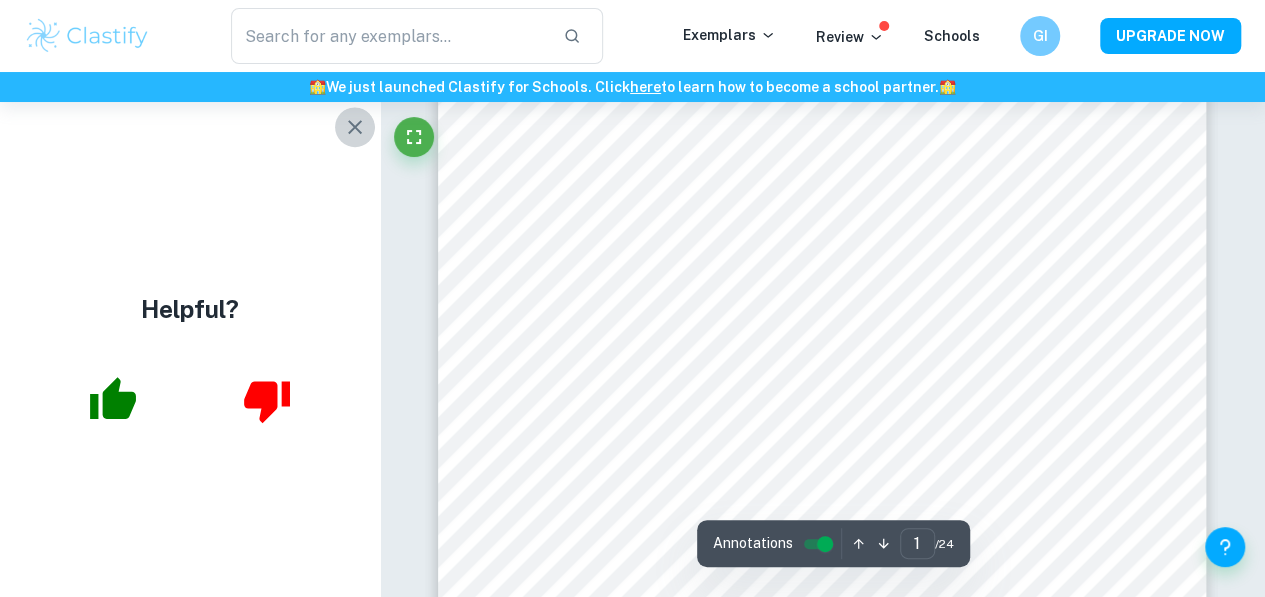 click at bounding box center (355, 127) 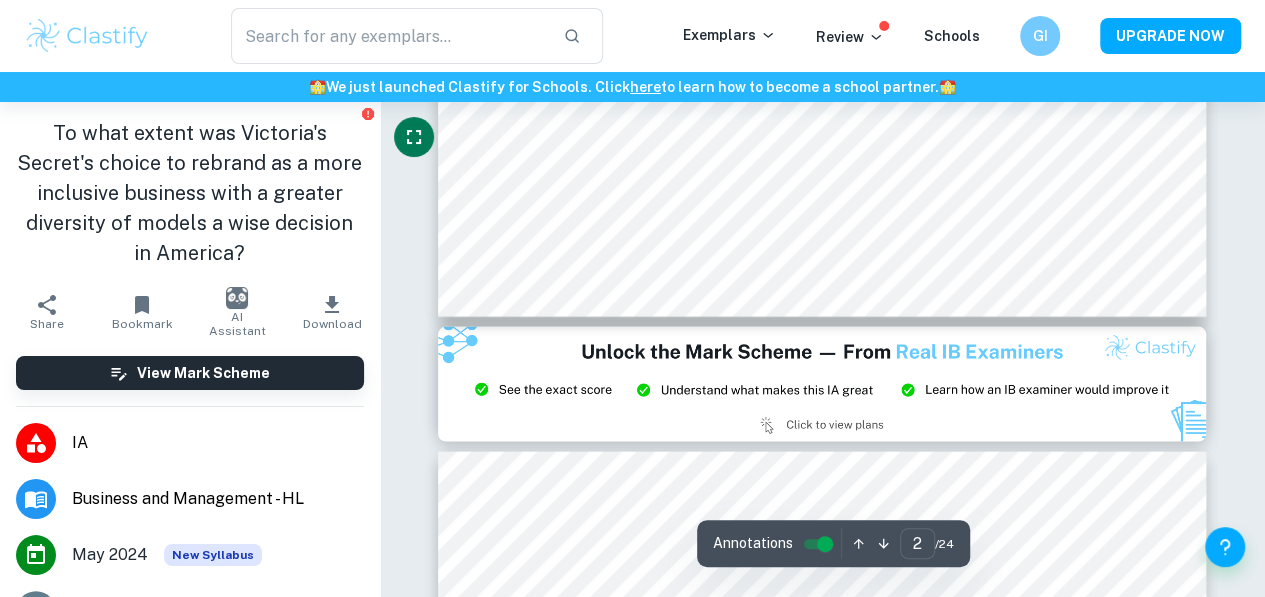 type on "3" 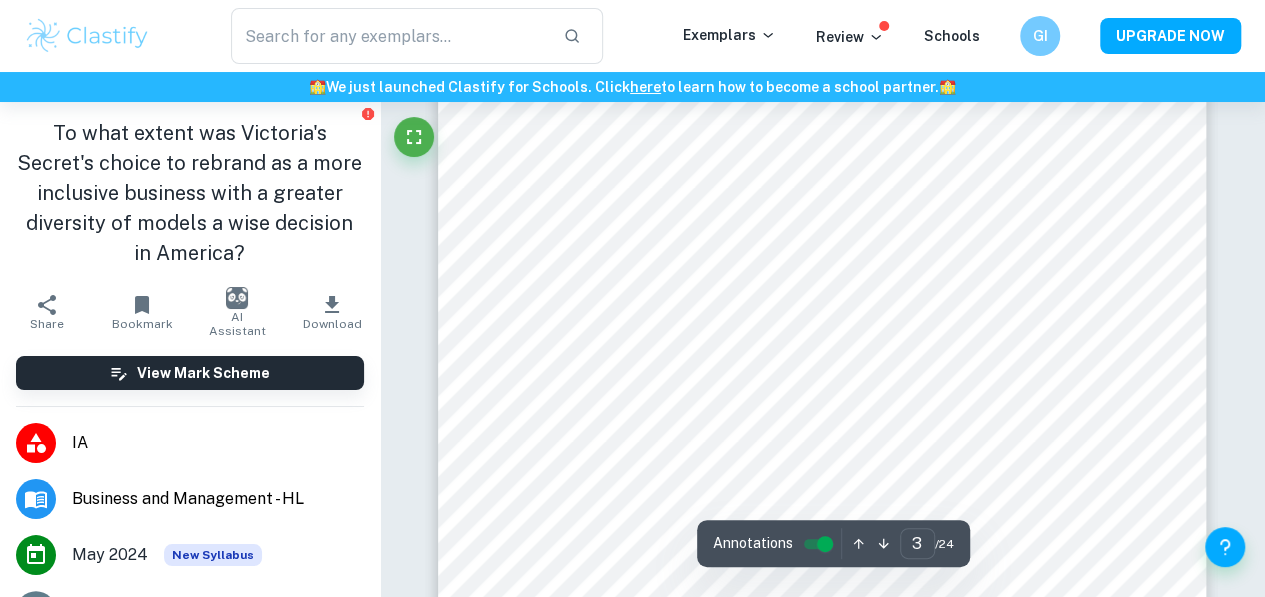 scroll, scrollTop: 2428, scrollLeft: 0, axis: vertical 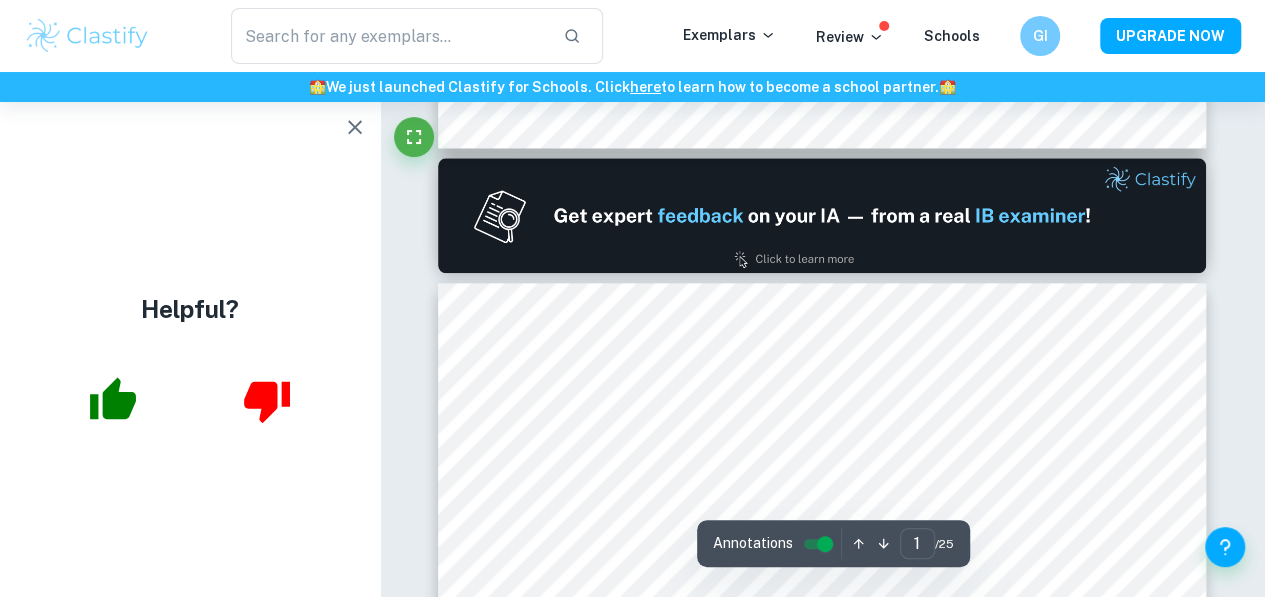 type on "2" 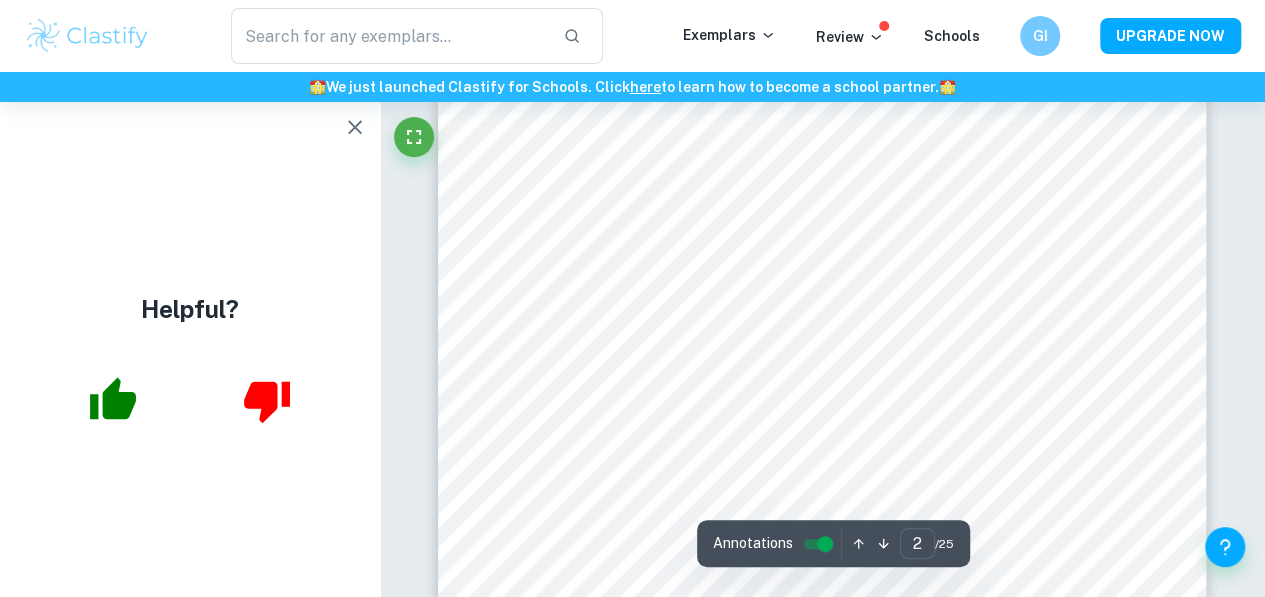 scroll, scrollTop: 1278, scrollLeft: 0, axis: vertical 